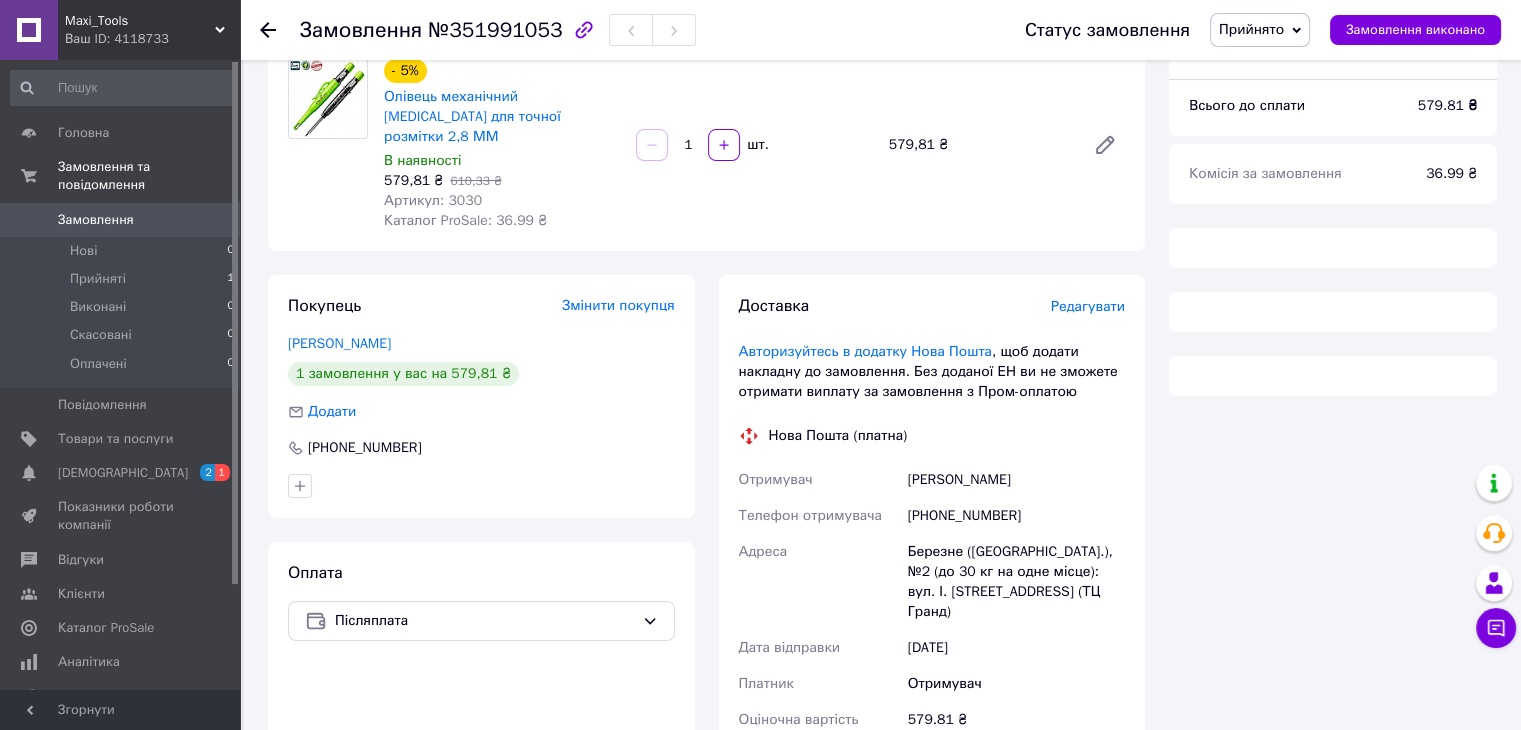 scroll, scrollTop: 184, scrollLeft: 0, axis: vertical 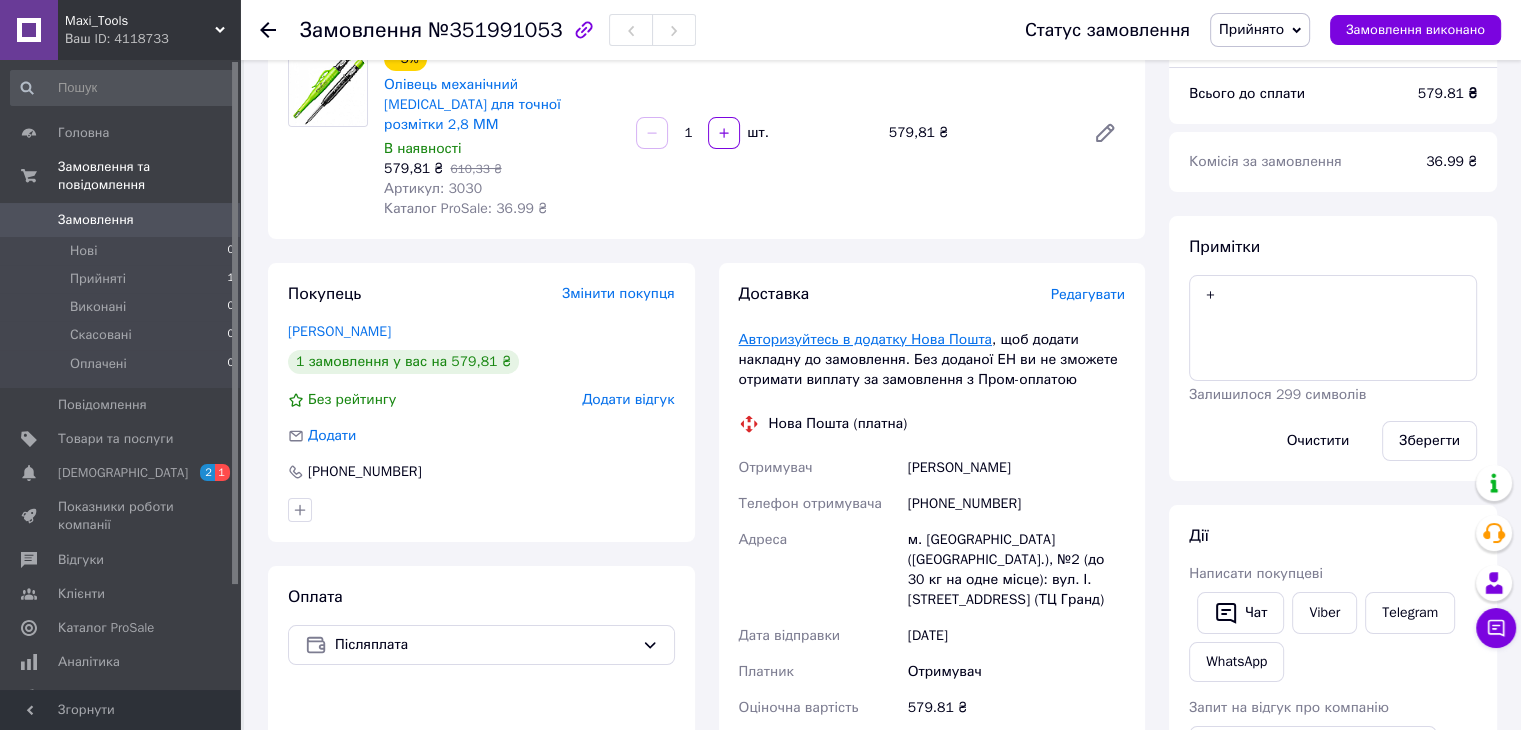 click on "Авторизуйтесь в додатку Нова Пошта" at bounding box center [865, 339] 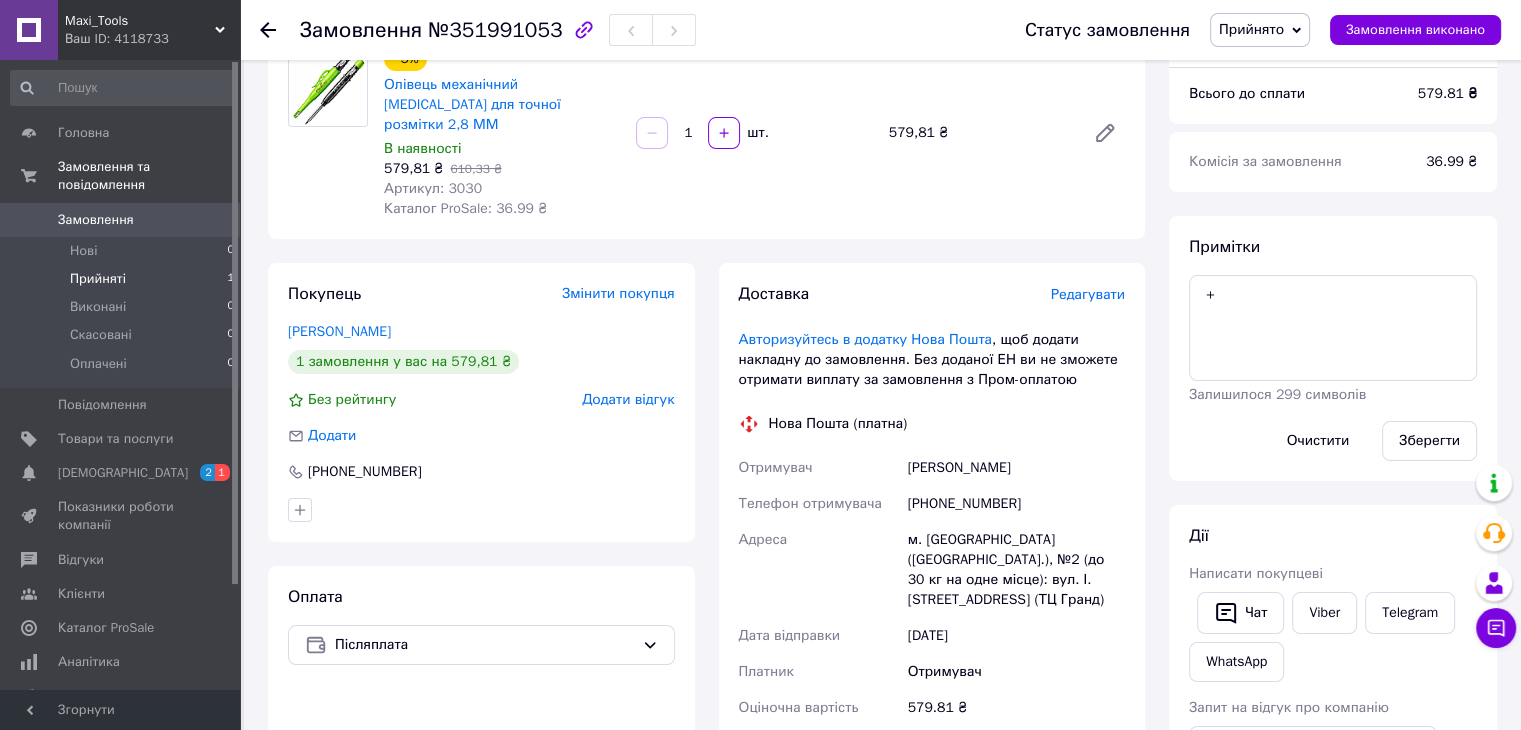 click on "Прийняті 1" at bounding box center (123, 279) 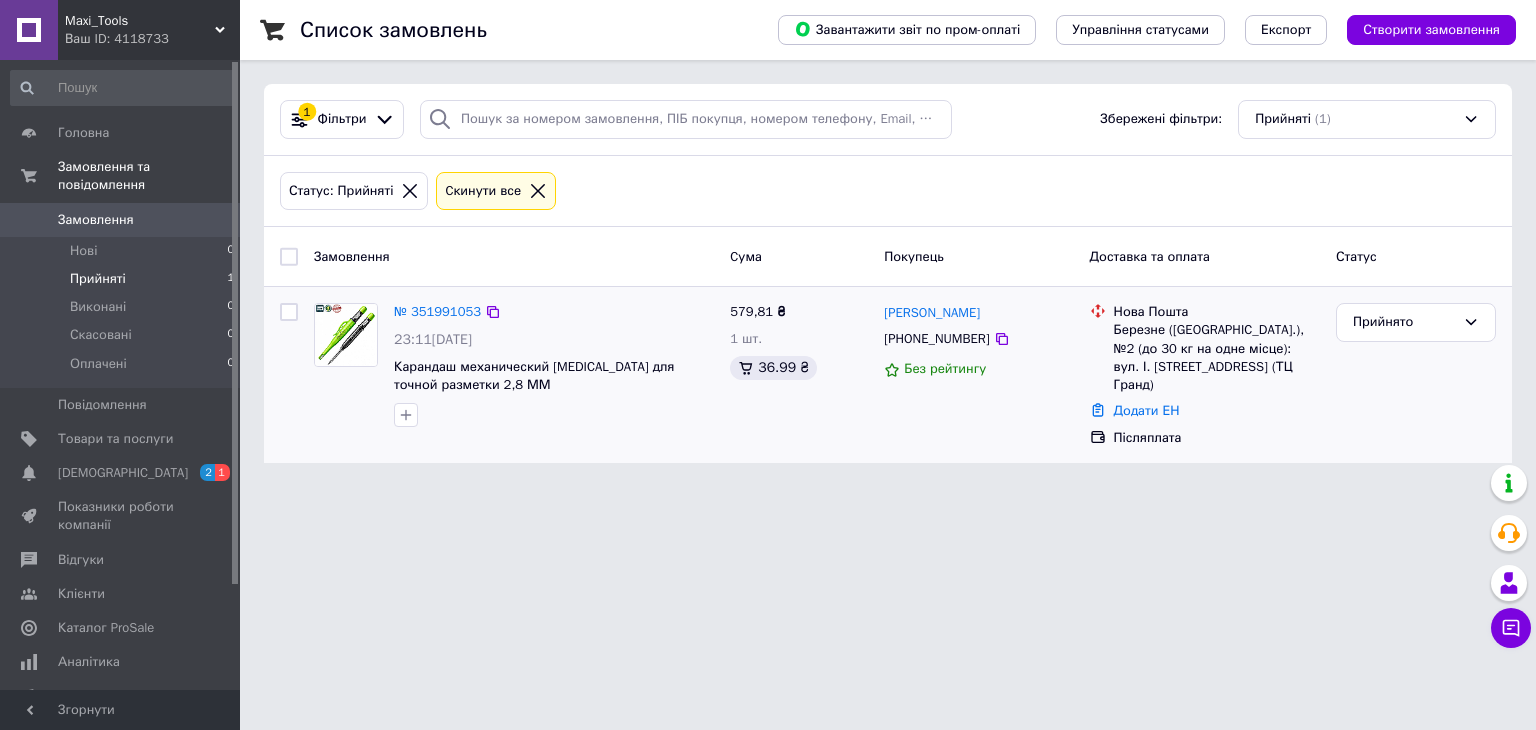 click on "№ 351991053" at bounding box center [437, 312] 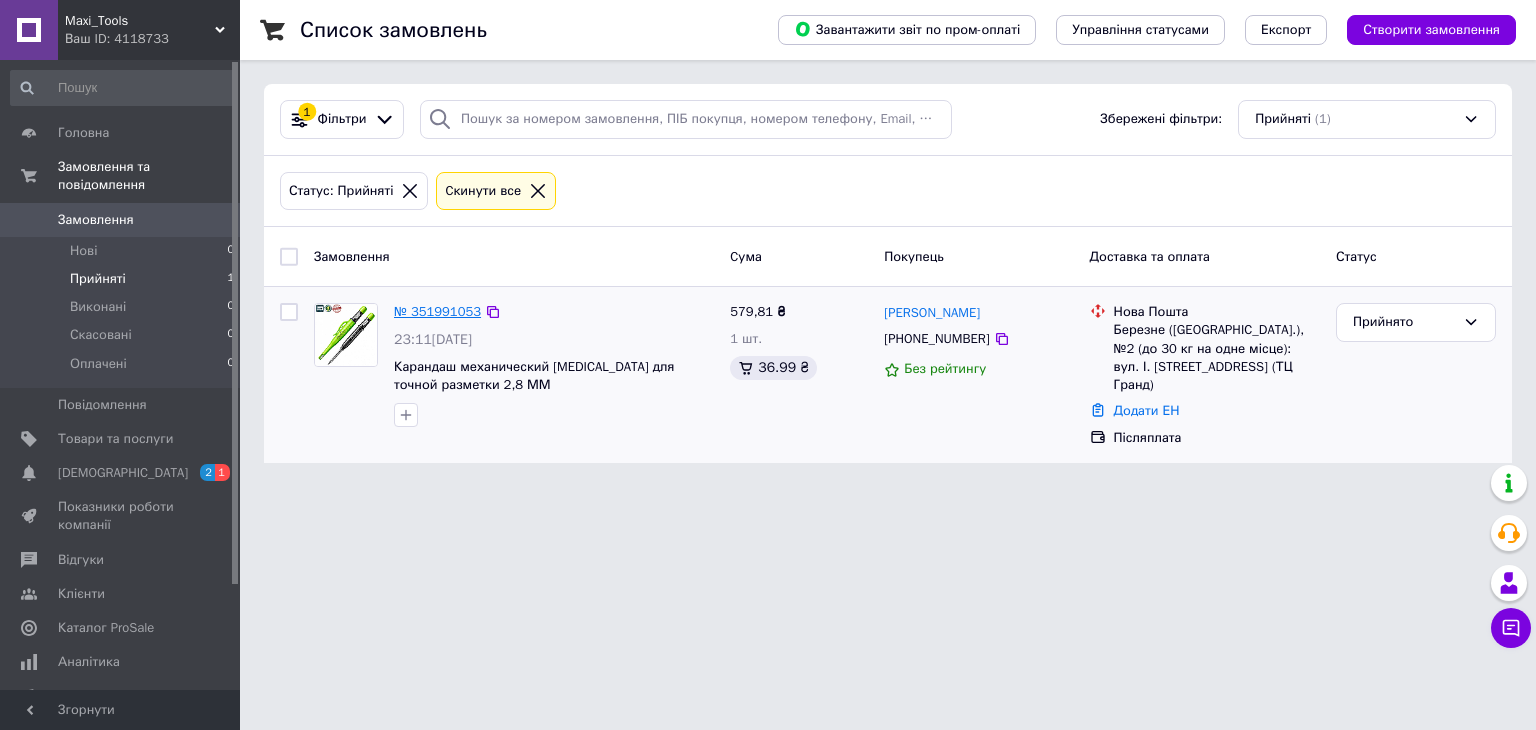 click on "№ 351991053" at bounding box center (437, 311) 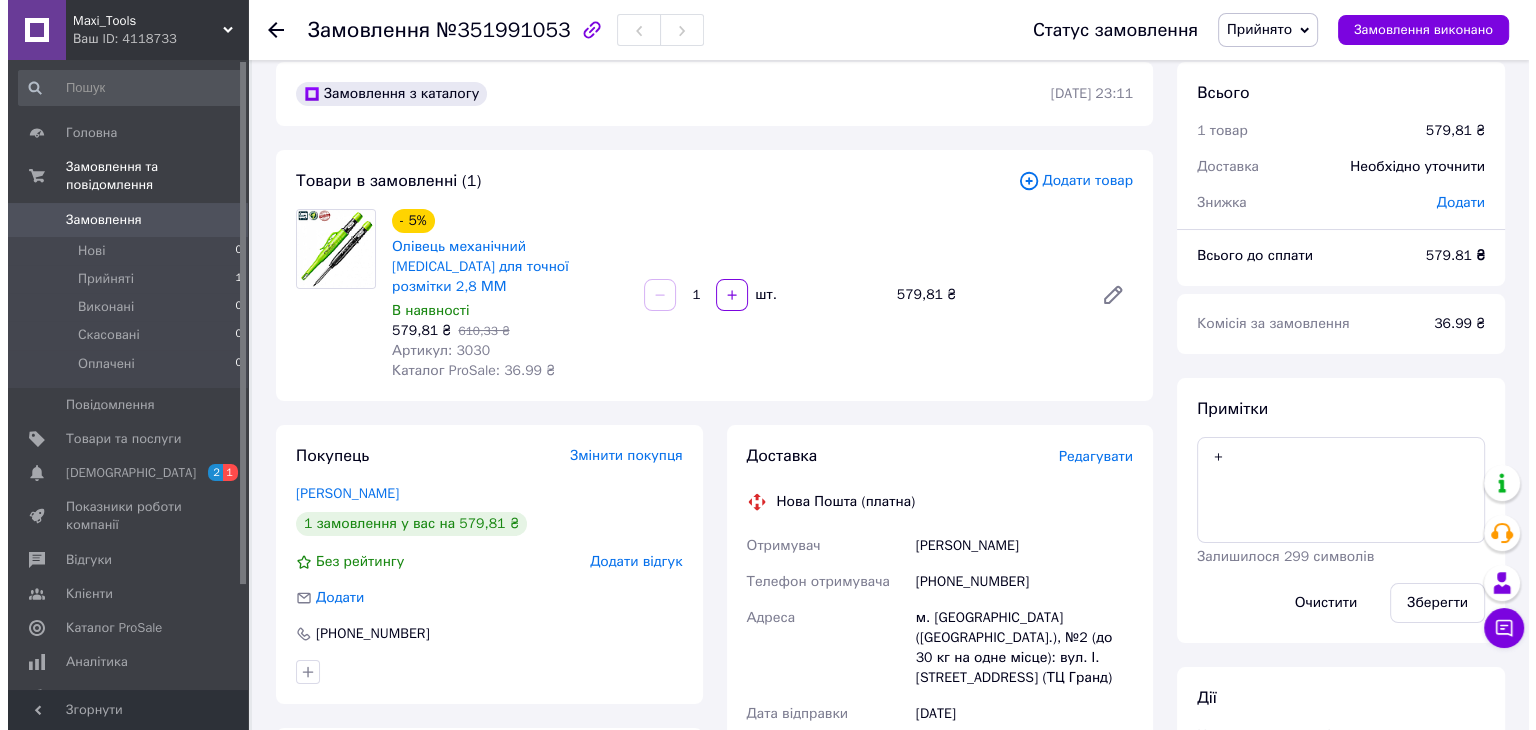 scroll, scrollTop: 0, scrollLeft: 0, axis: both 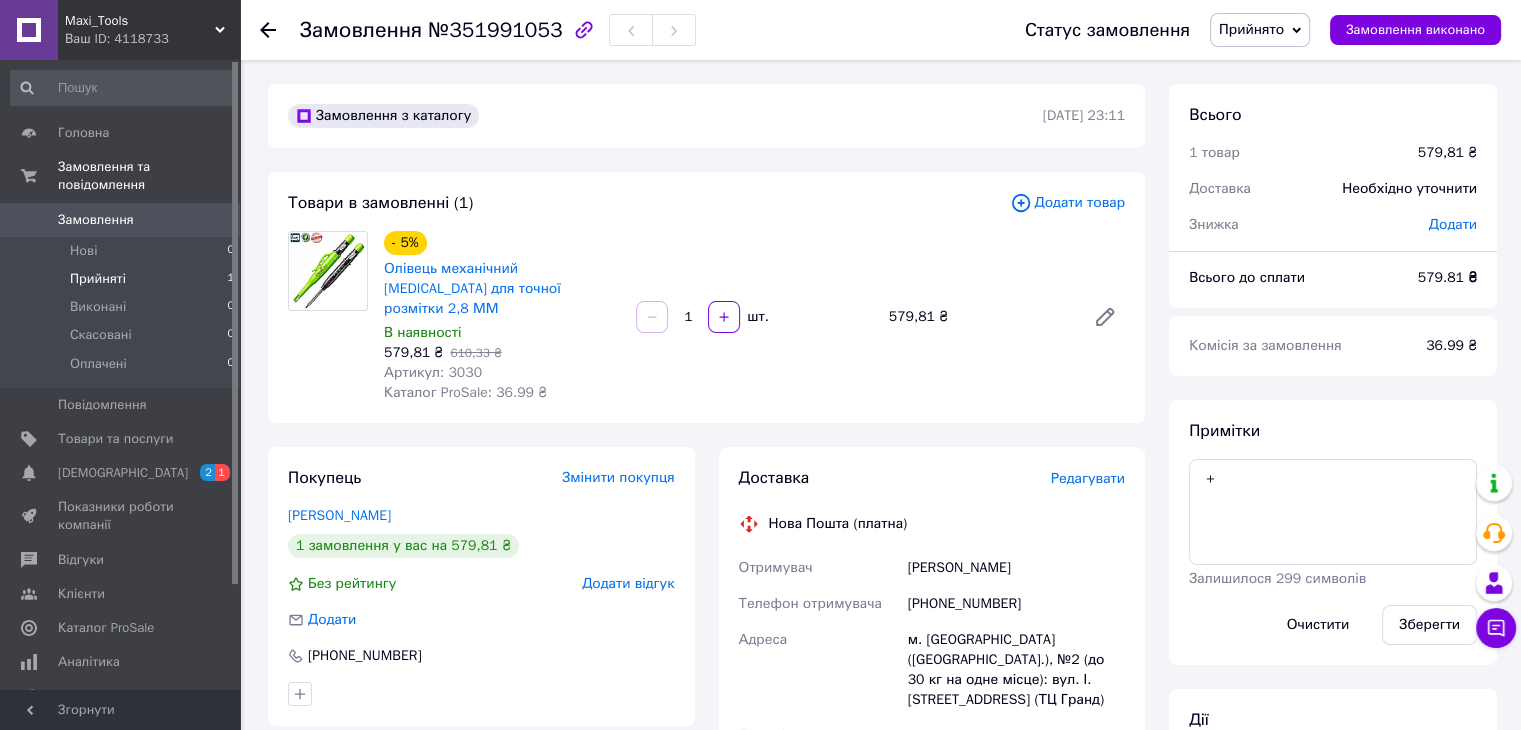 click on "Прийняті 1" at bounding box center (123, 279) 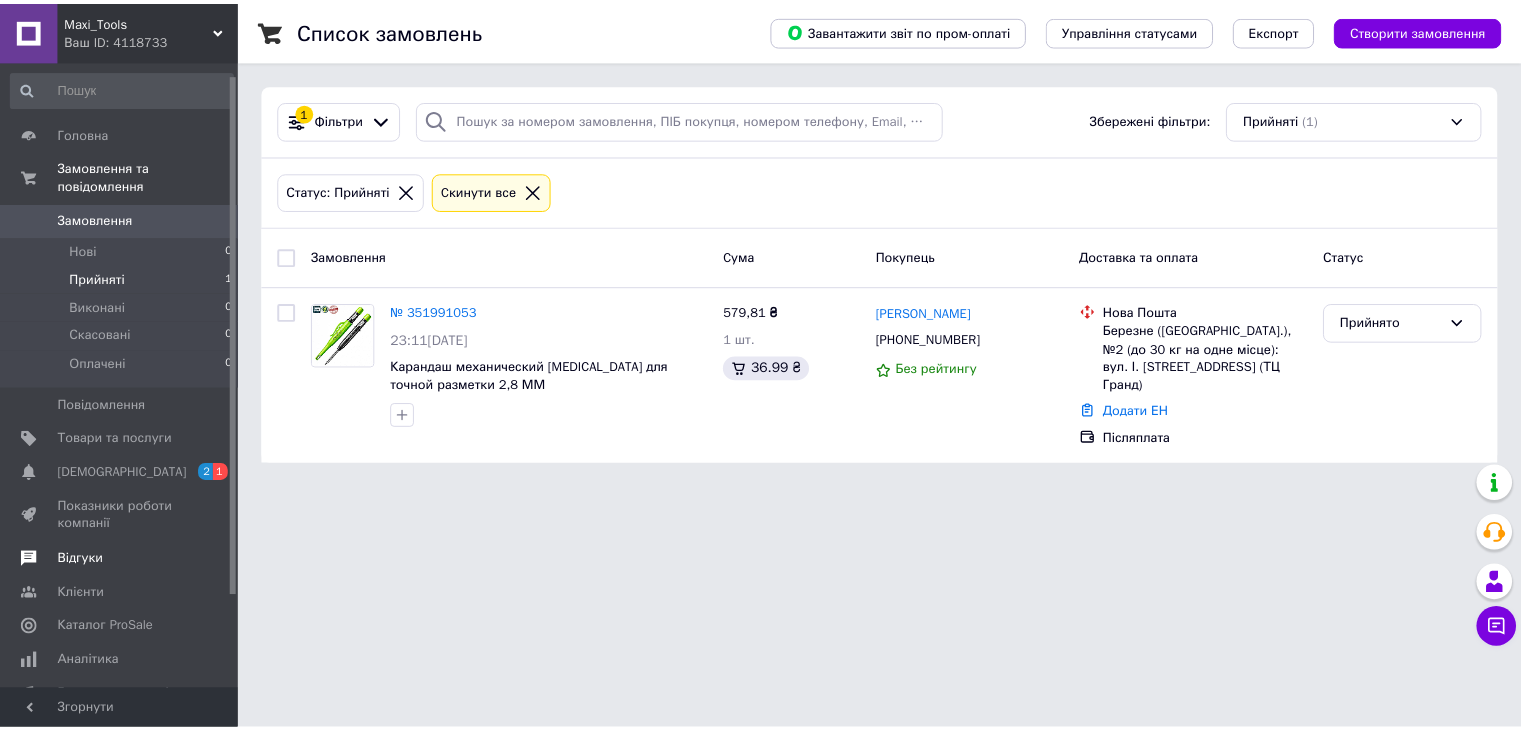 scroll, scrollTop: 126, scrollLeft: 0, axis: vertical 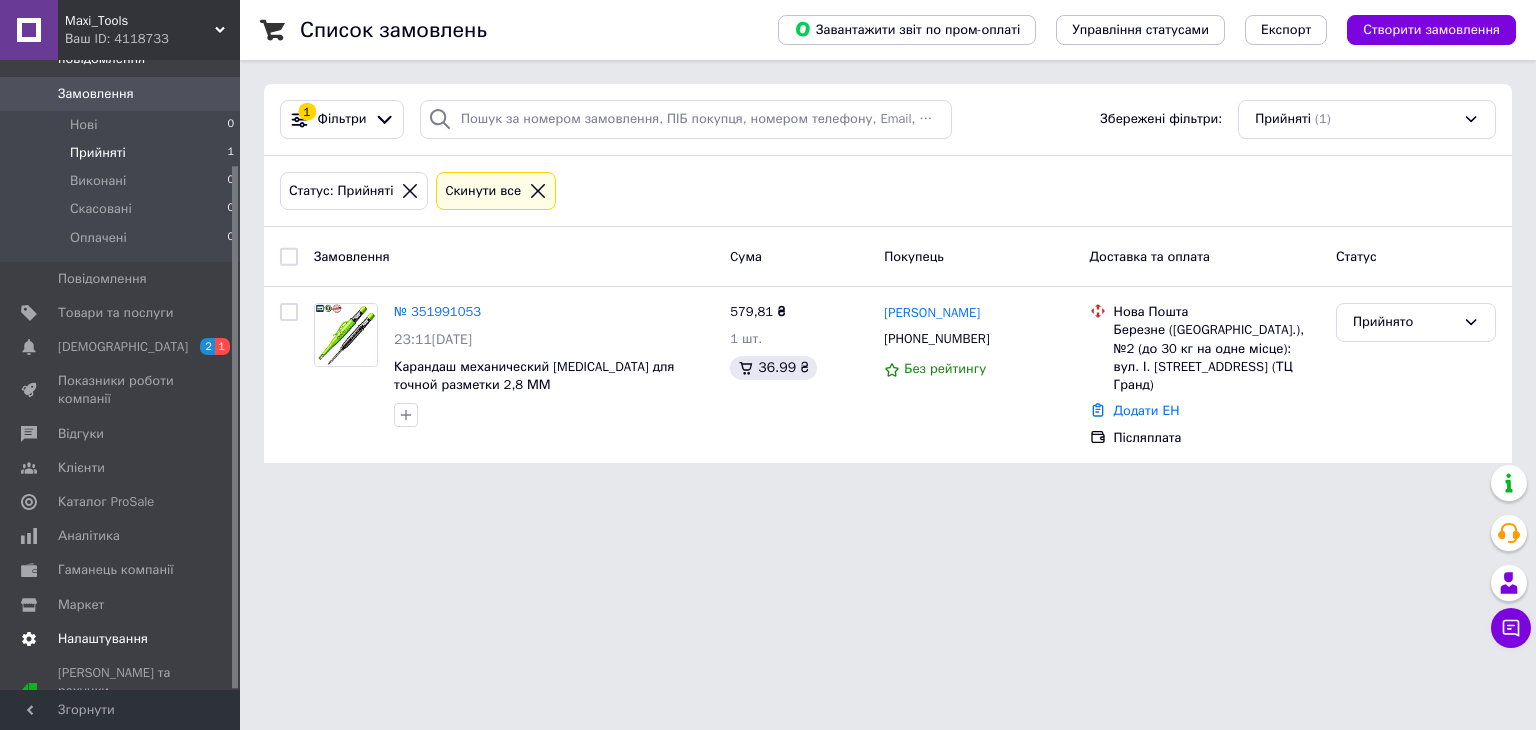 click on "Налаштування" at bounding box center (103, 639) 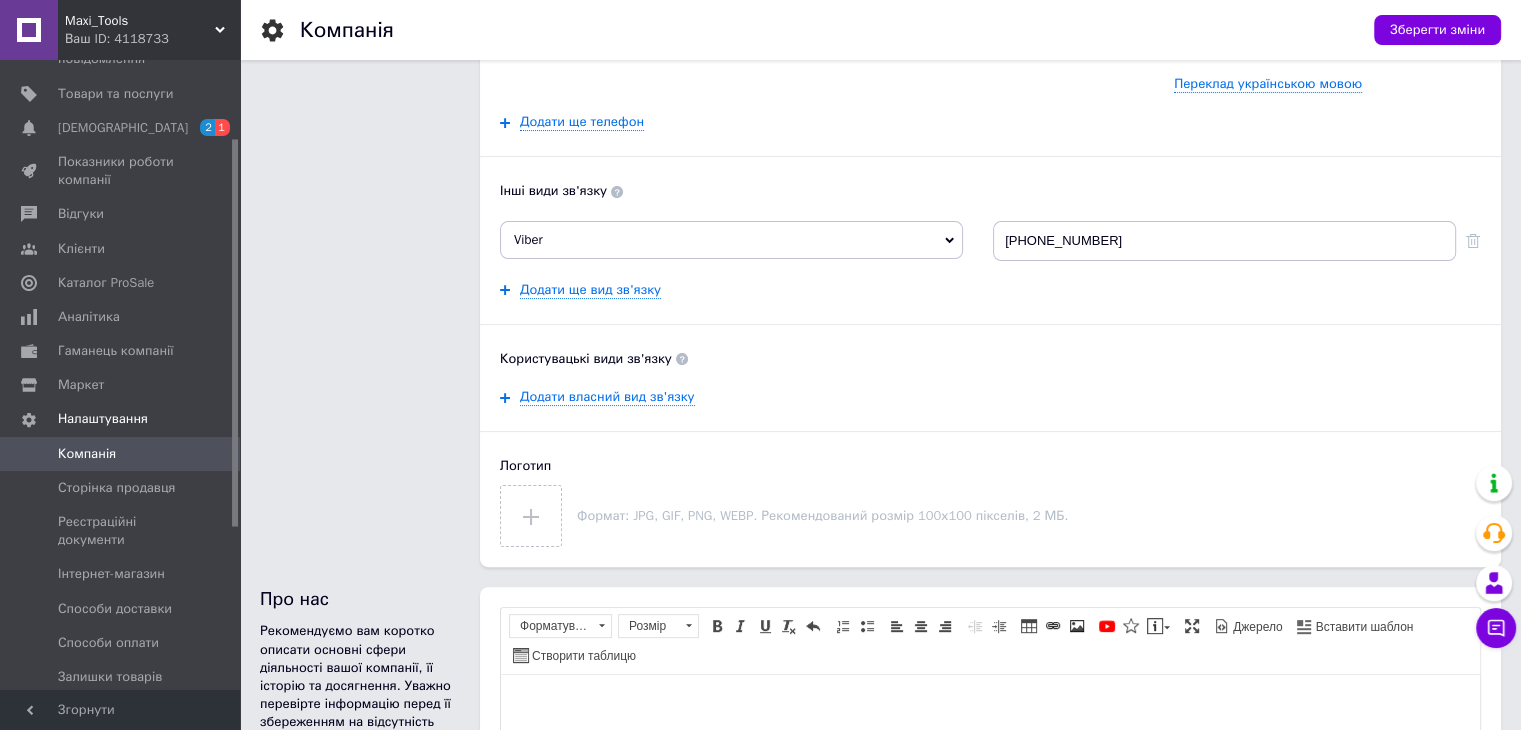 scroll, scrollTop: 500, scrollLeft: 0, axis: vertical 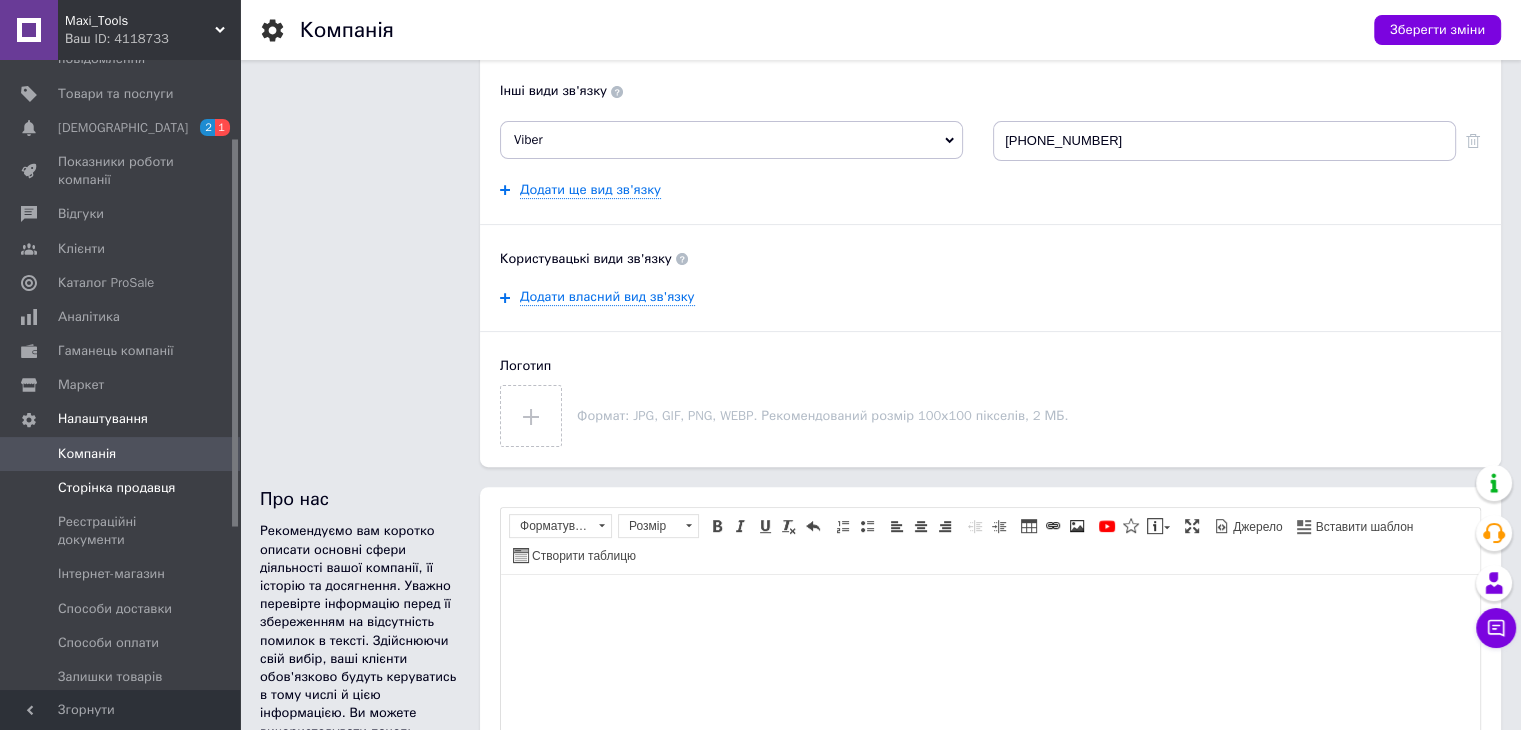 click on "Сторінка продавця" at bounding box center [116, 488] 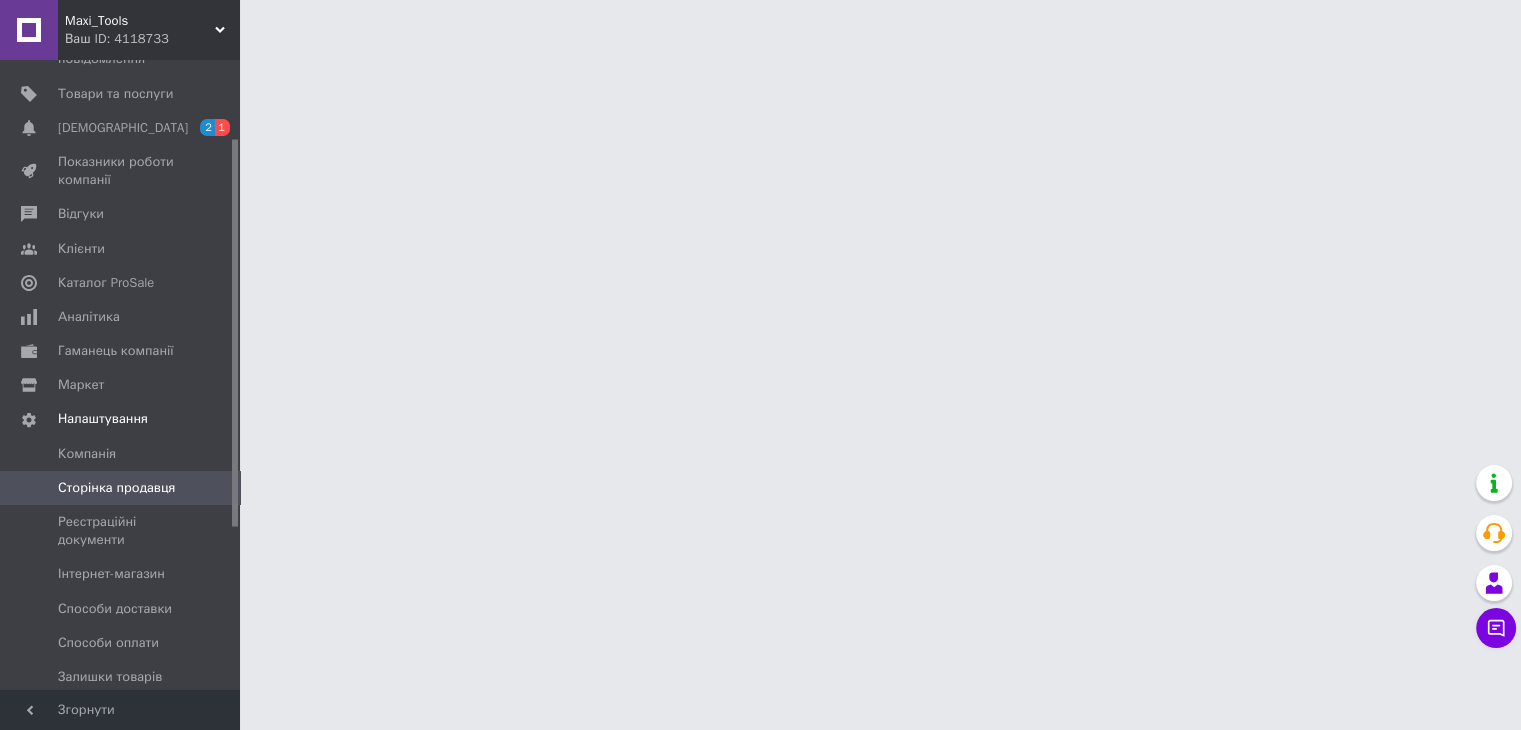 scroll, scrollTop: 0, scrollLeft: 0, axis: both 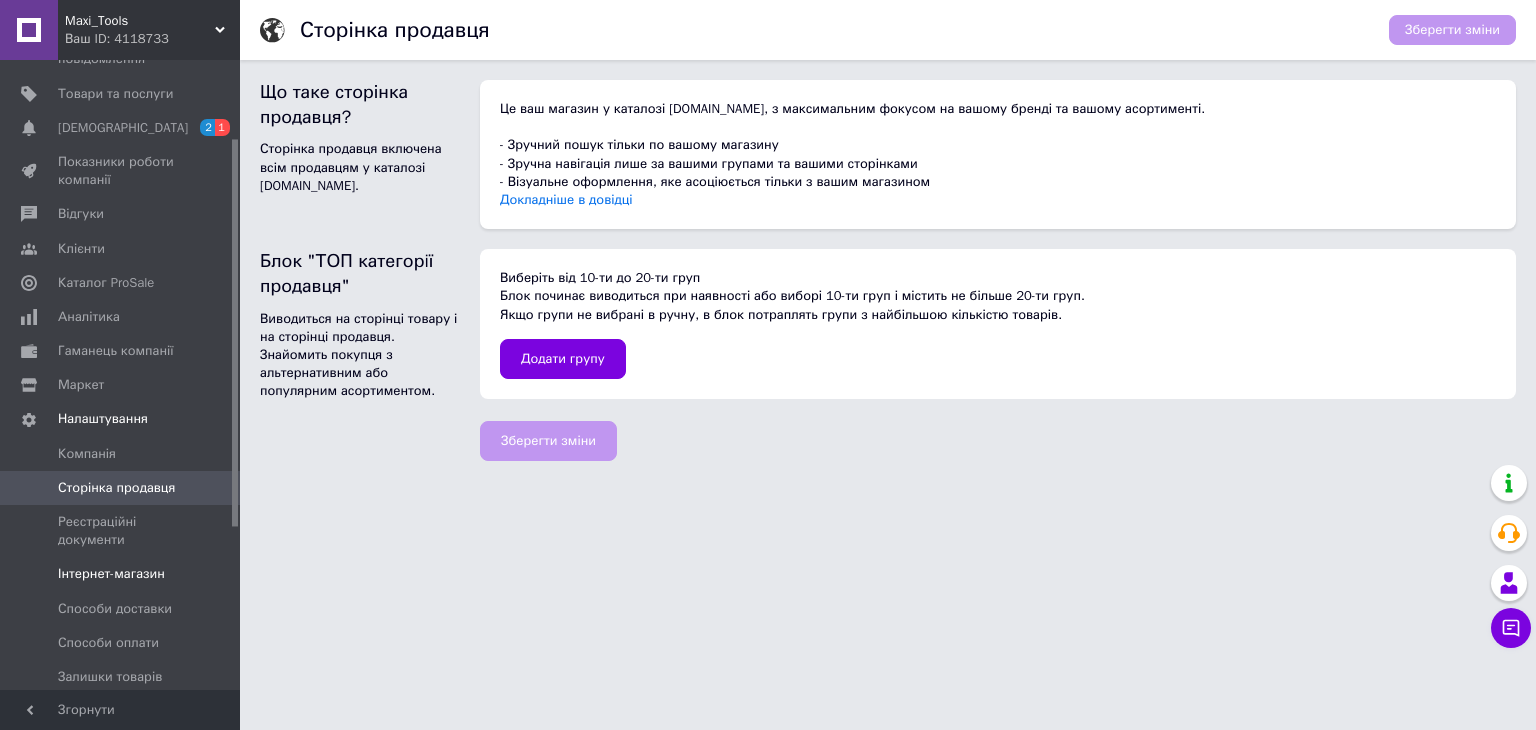 click on "Інтернет-магазин" at bounding box center [123, 574] 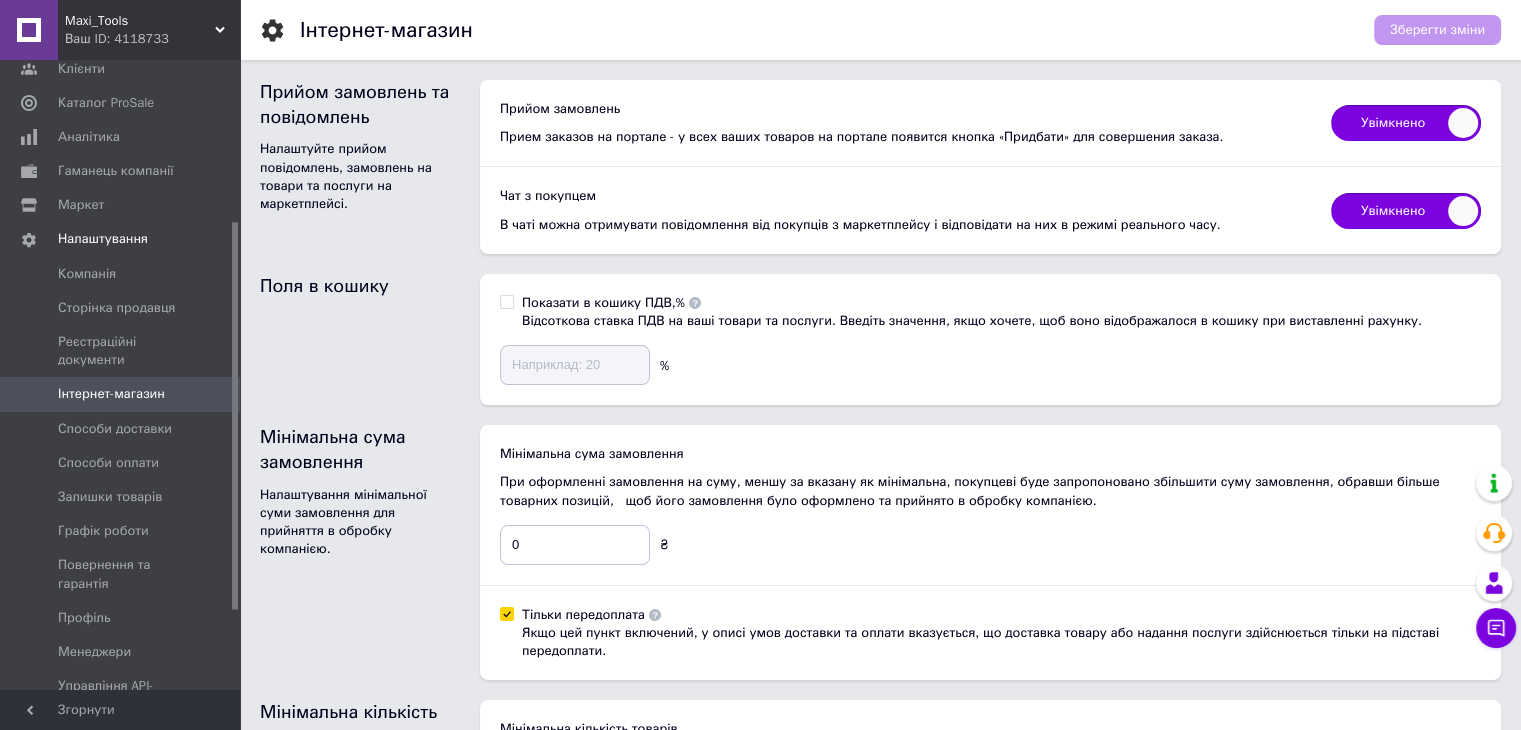 scroll, scrollTop: 326, scrollLeft: 0, axis: vertical 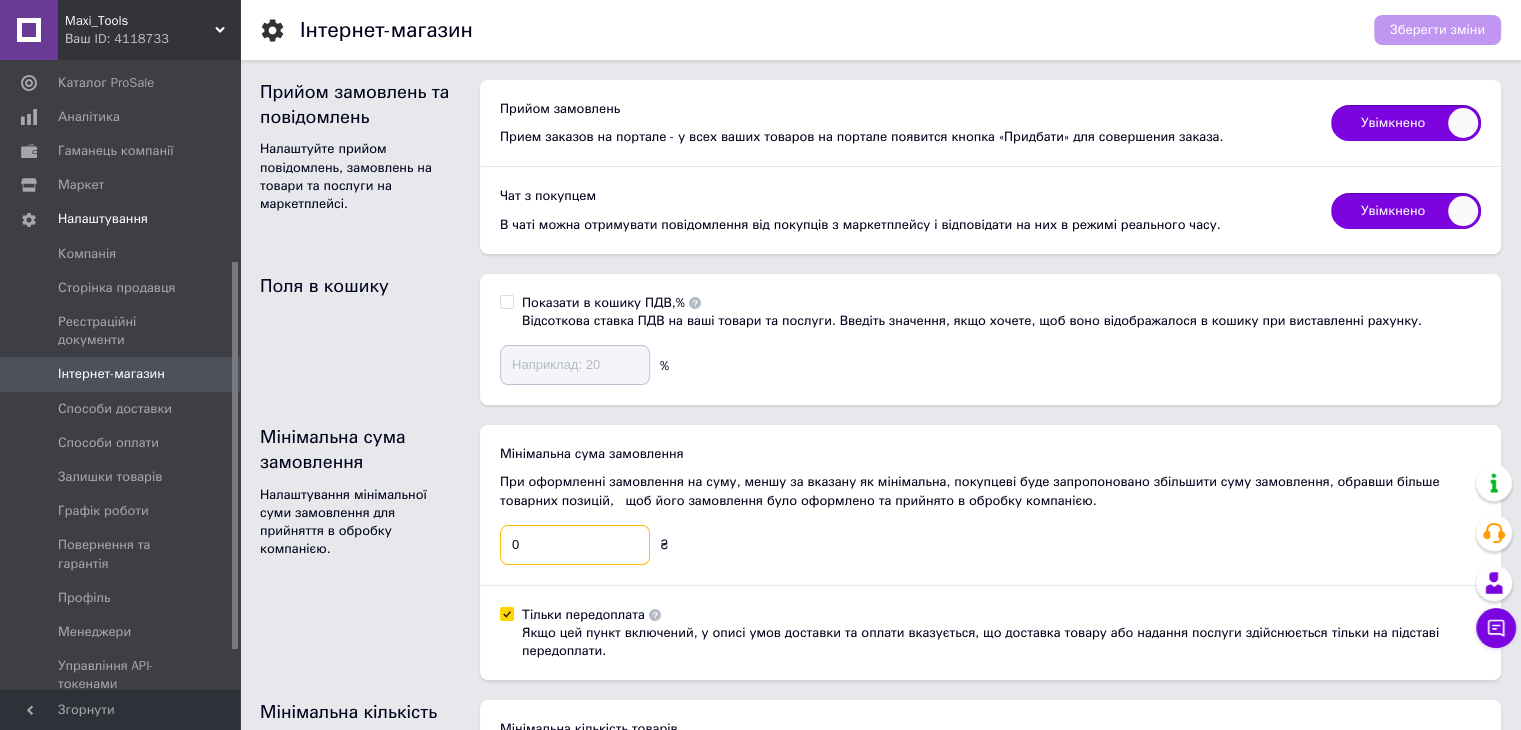 click on "0" at bounding box center [575, 545] 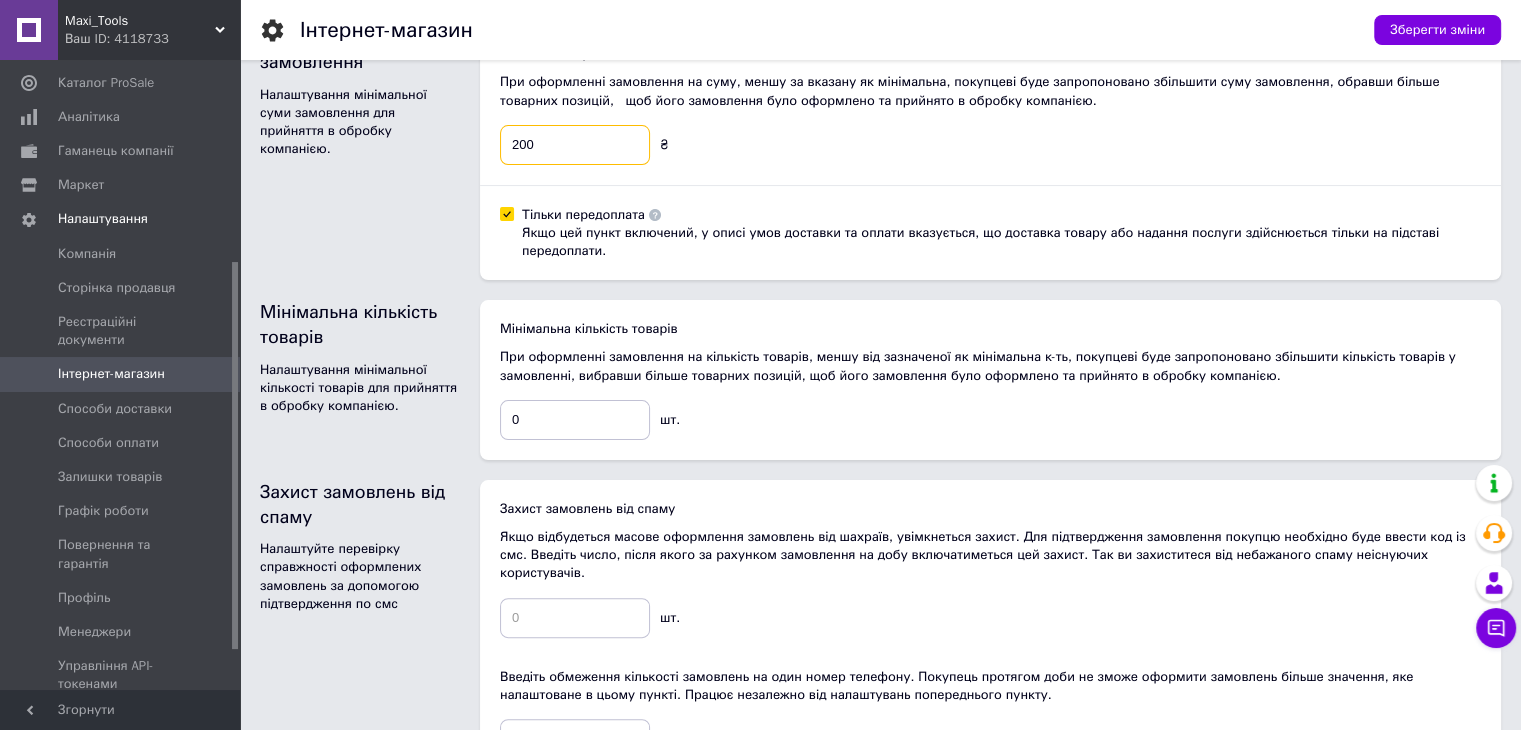 scroll, scrollTop: 700, scrollLeft: 0, axis: vertical 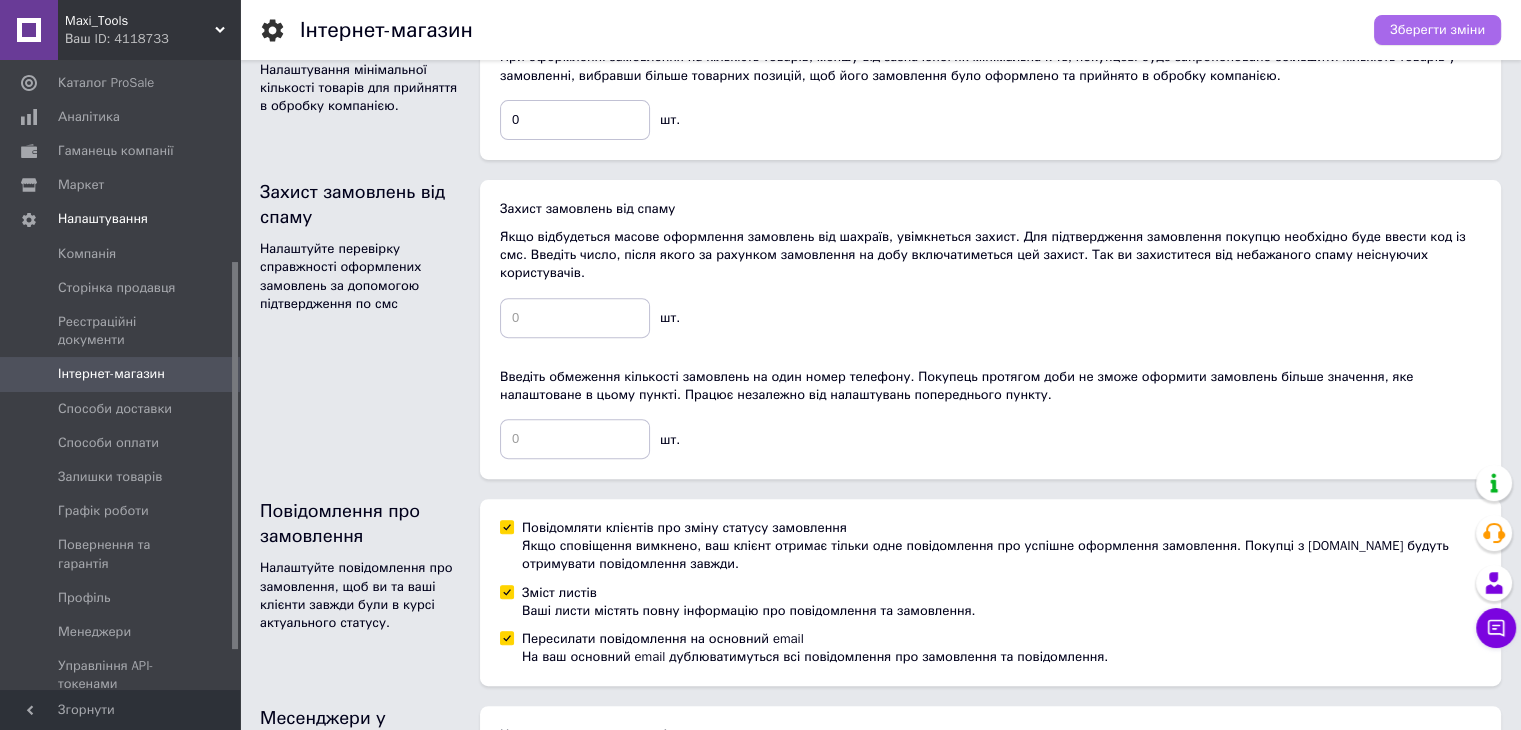 type on "200" 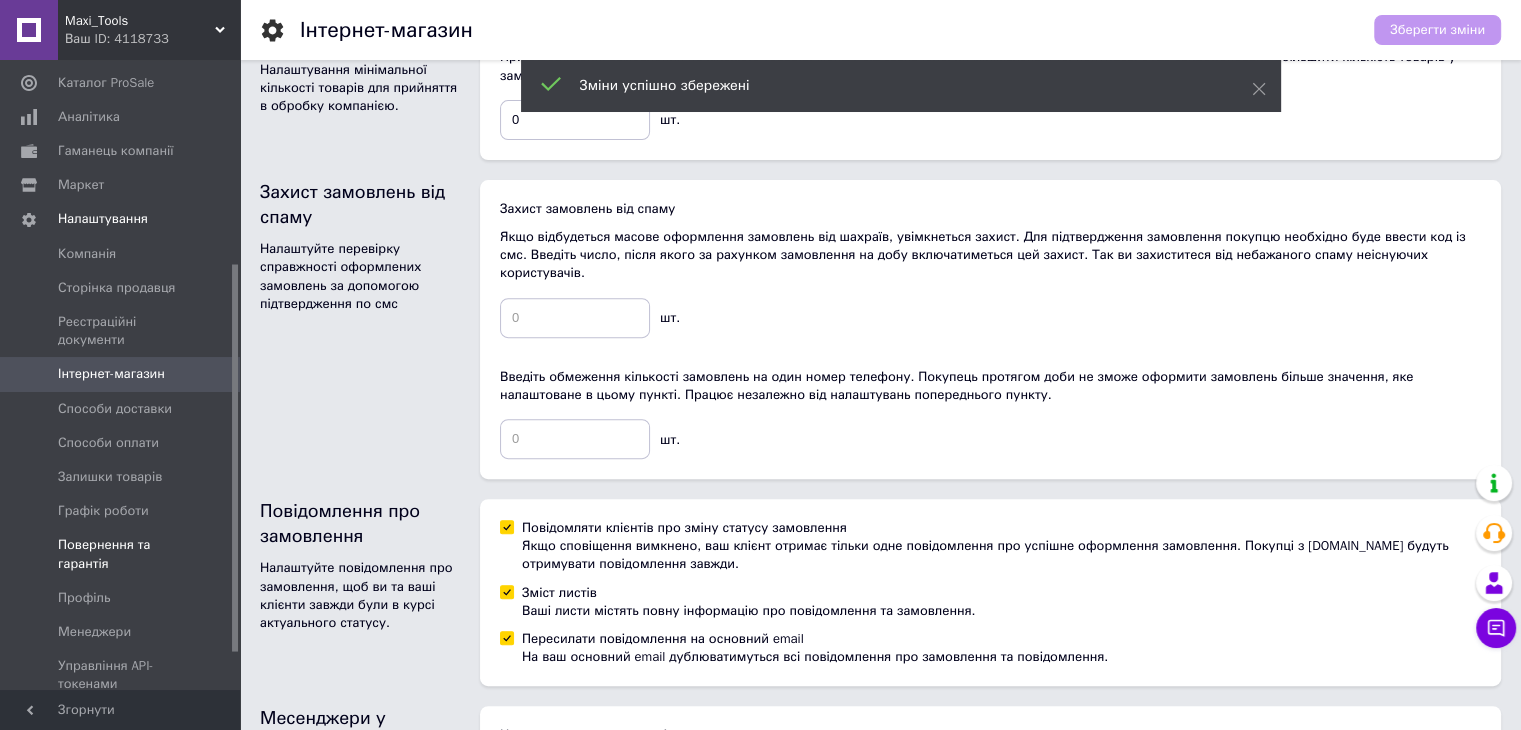 scroll, scrollTop: 389, scrollLeft: 0, axis: vertical 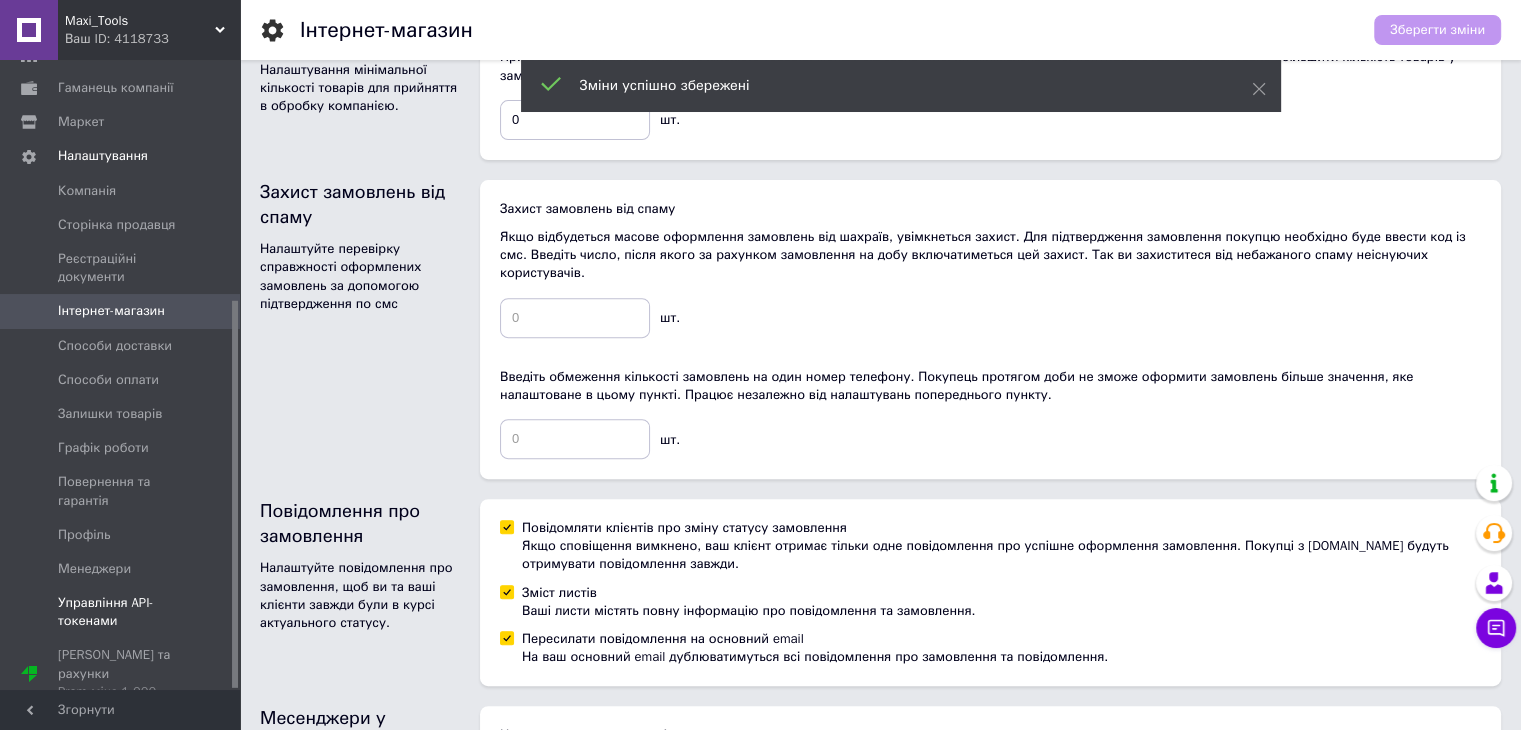 click on "Управління API-токенами" at bounding box center (121, 612) 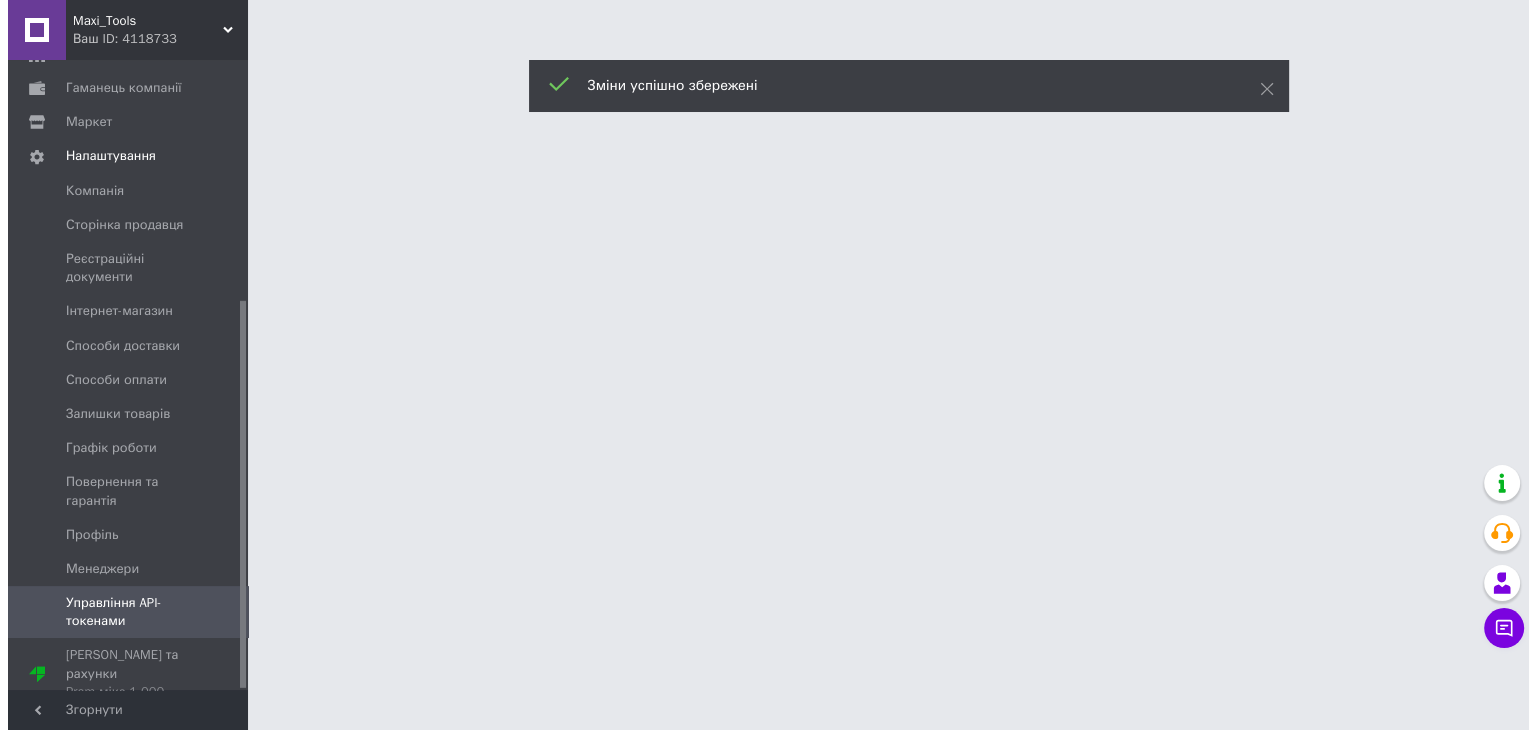scroll, scrollTop: 0, scrollLeft: 0, axis: both 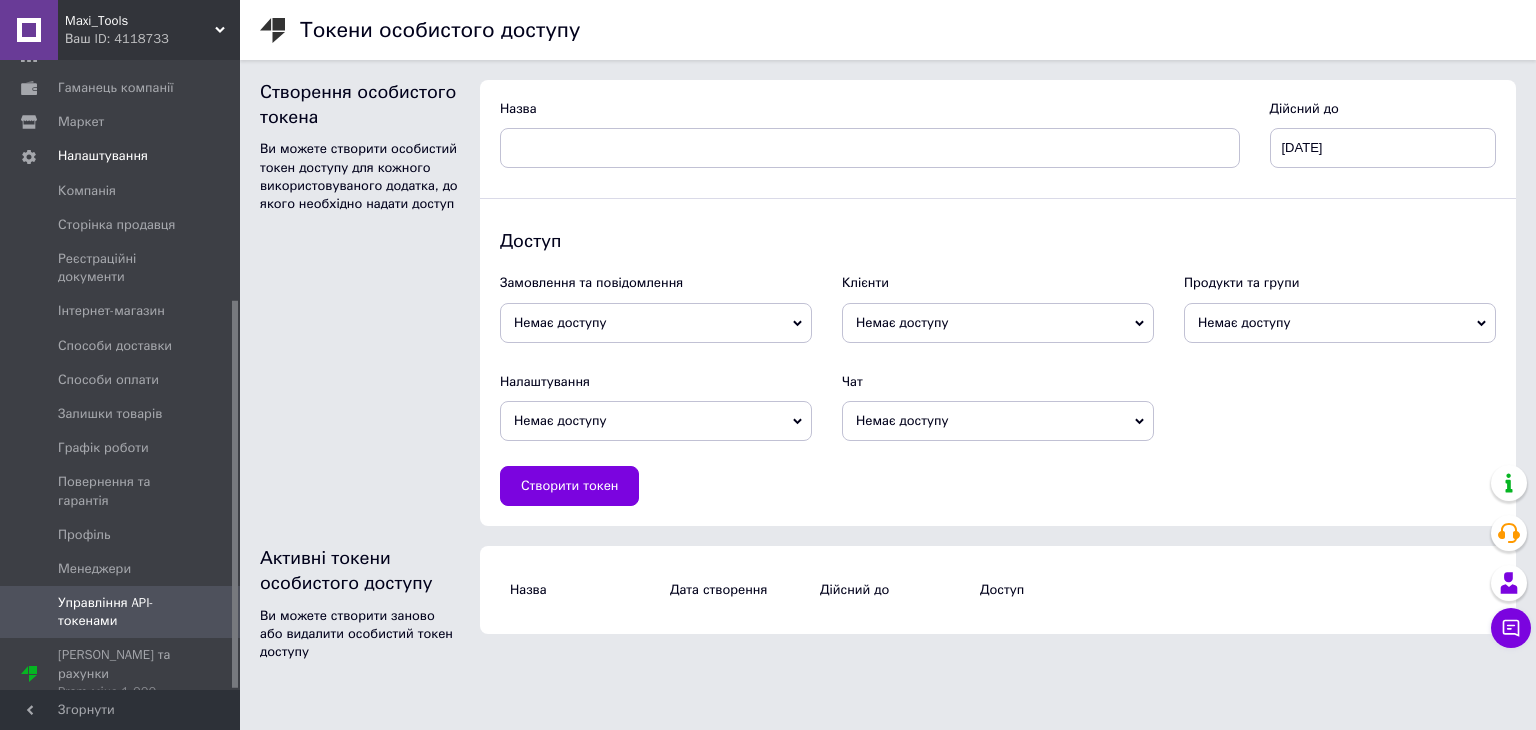 click on "Немає доступу" at bounding box center (656, 323) 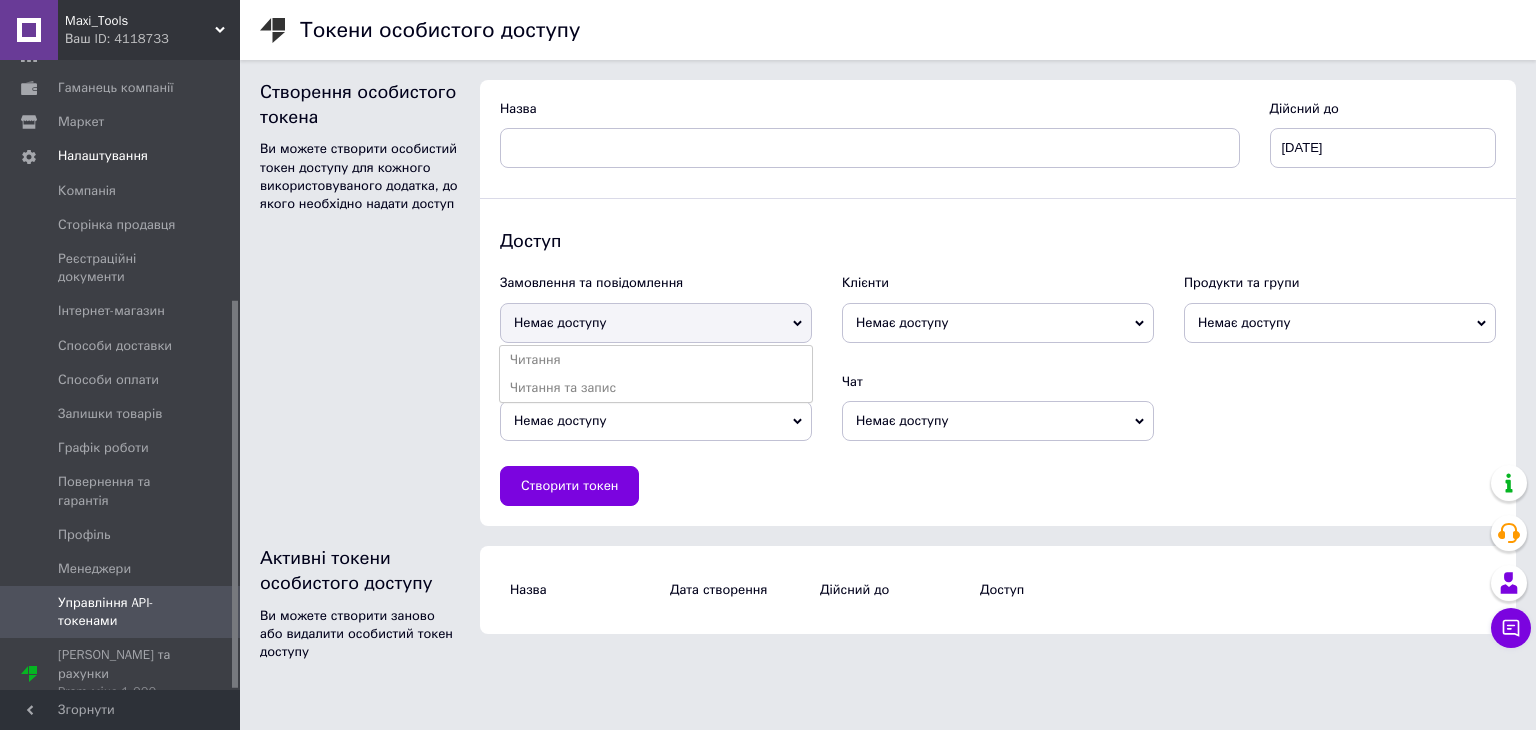 click on "Створення особистого токена Ви можете створити особистий токен доступу для кожного
використовуваного додатка, до якого необхідно надати
доступ" at bounding box center (360, 303) 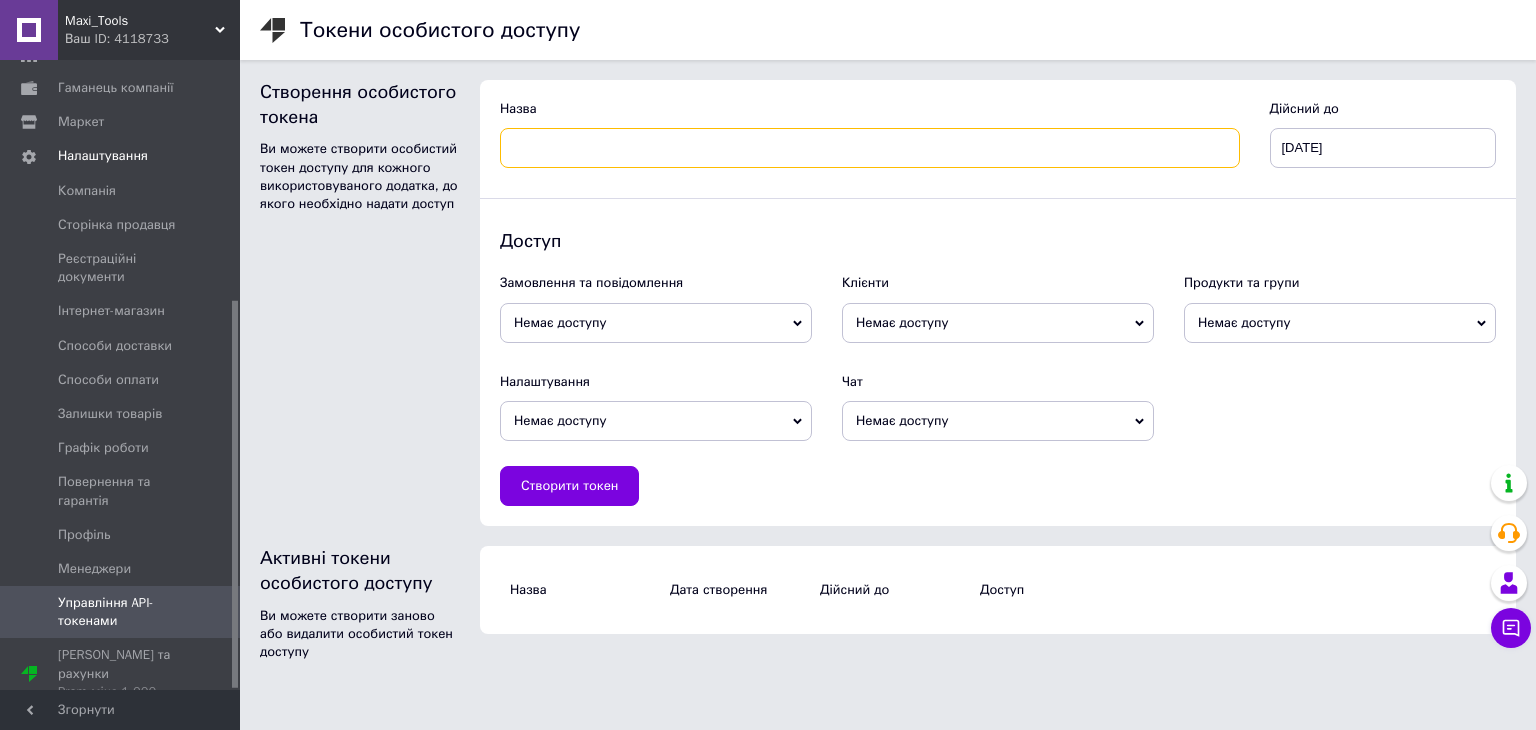 click at bounding box center [870, 148] 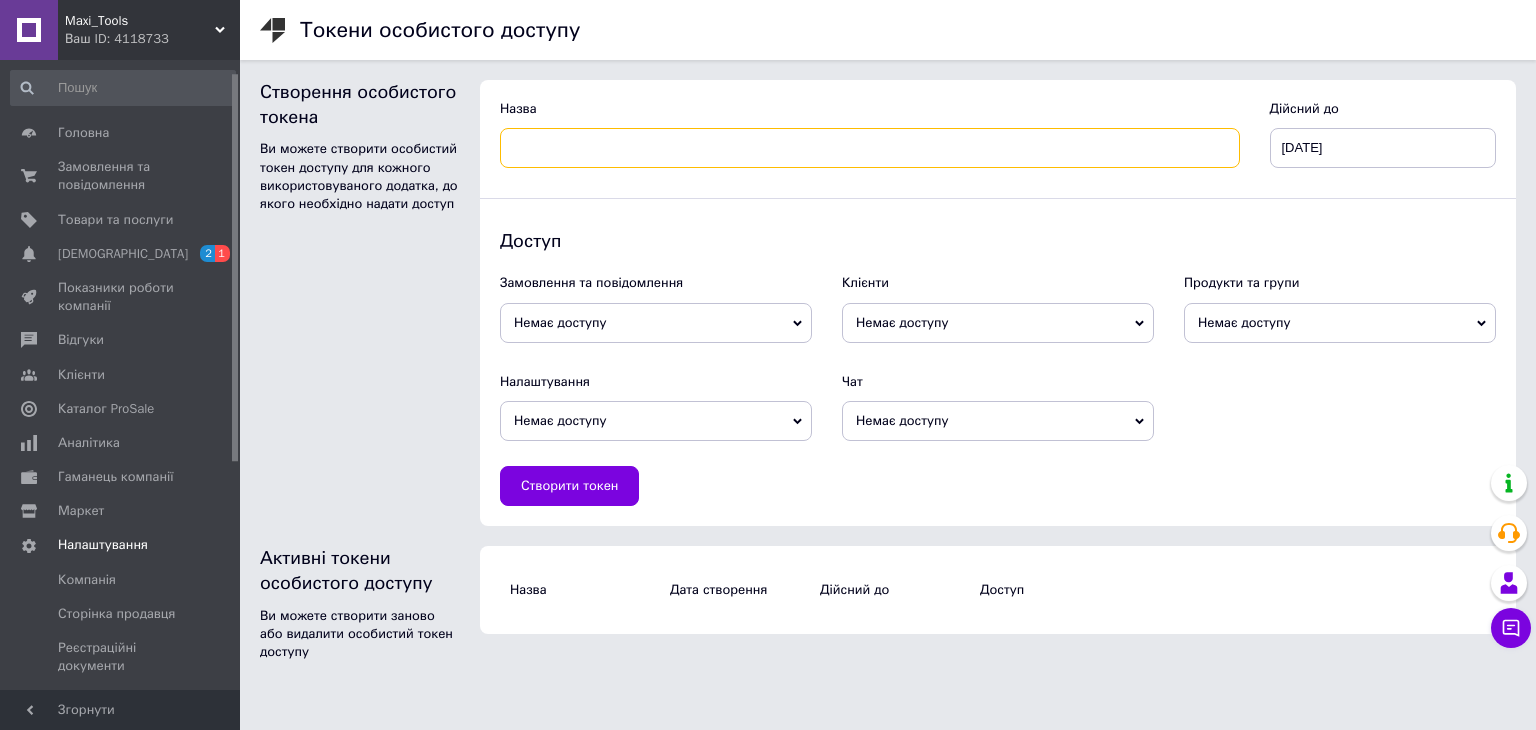 scroll, scrollTop: 0, scrollLeft: 0, axis: both 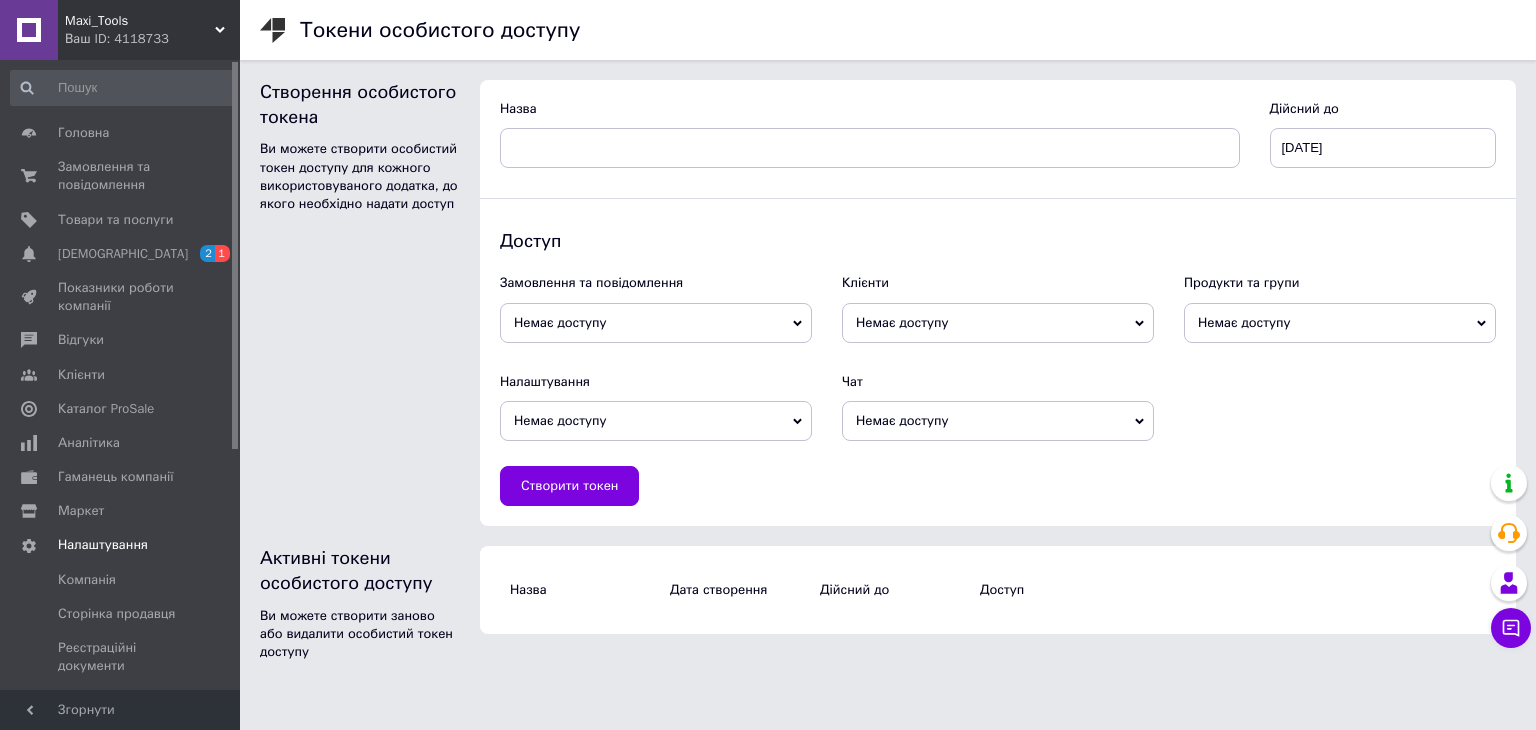 click on "Ваш ID: 4118733" at bounding box center (152, 39) 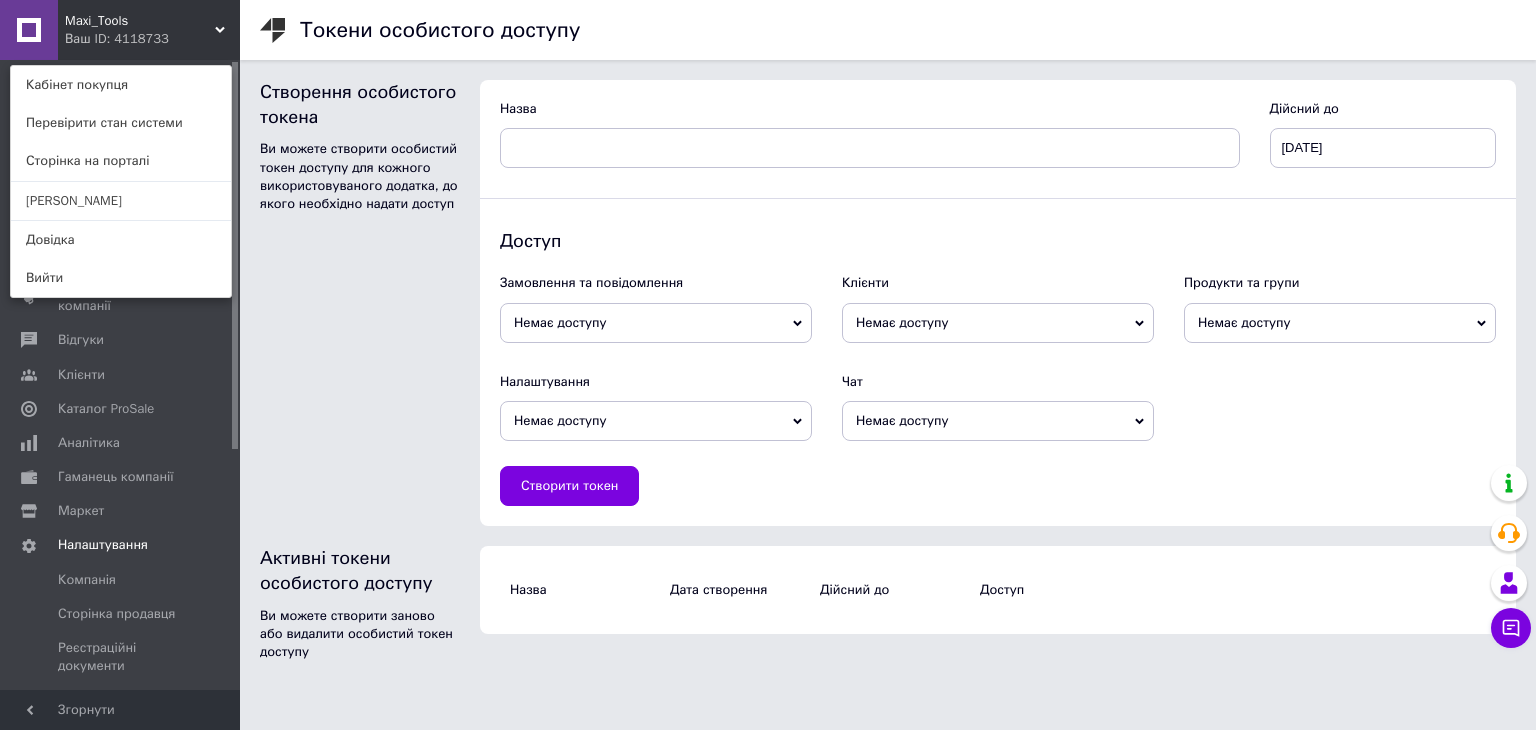 click on "Ваш ID: 4118733" at bounding box center (107, 39) 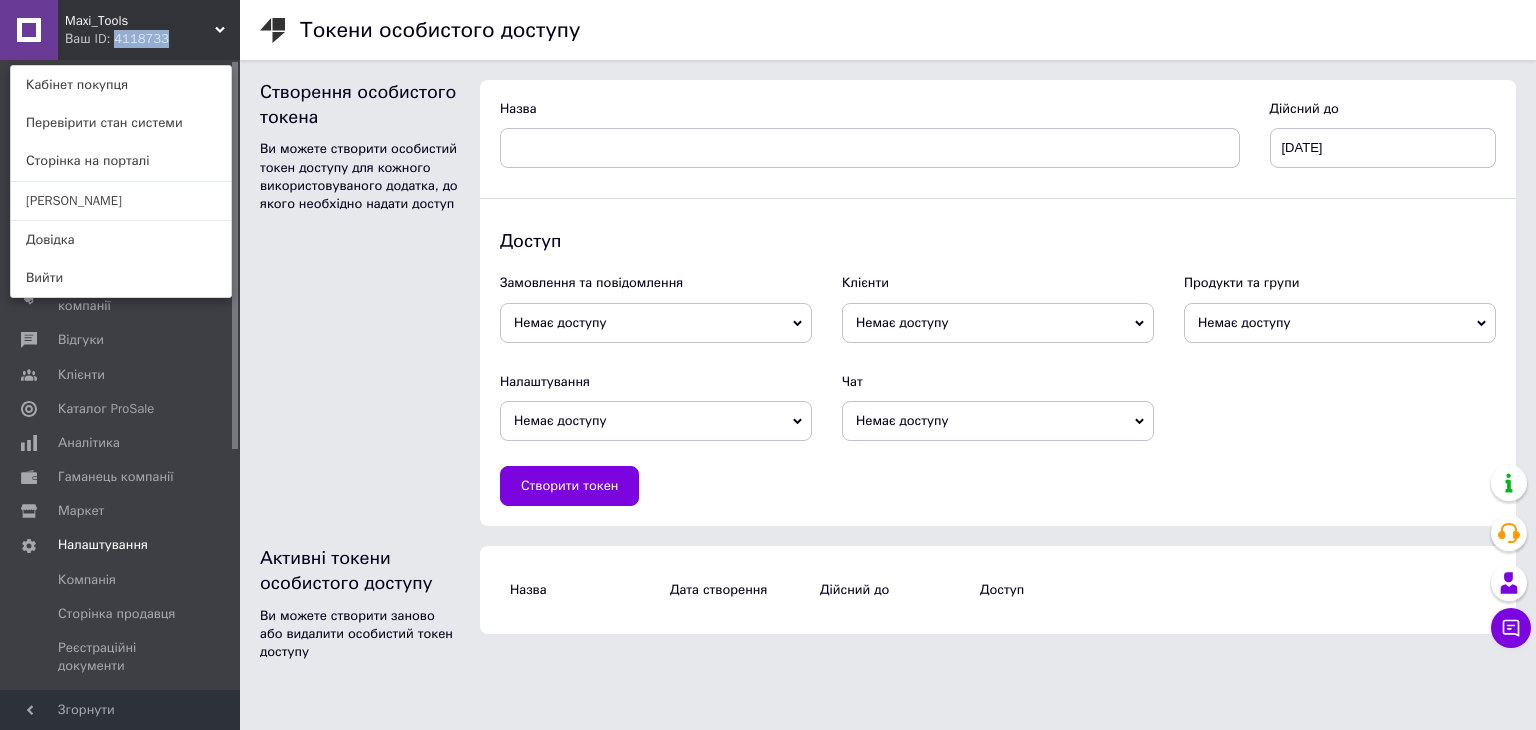 click on "Ваш ID: 4118733" at bounding box center (107, 39) 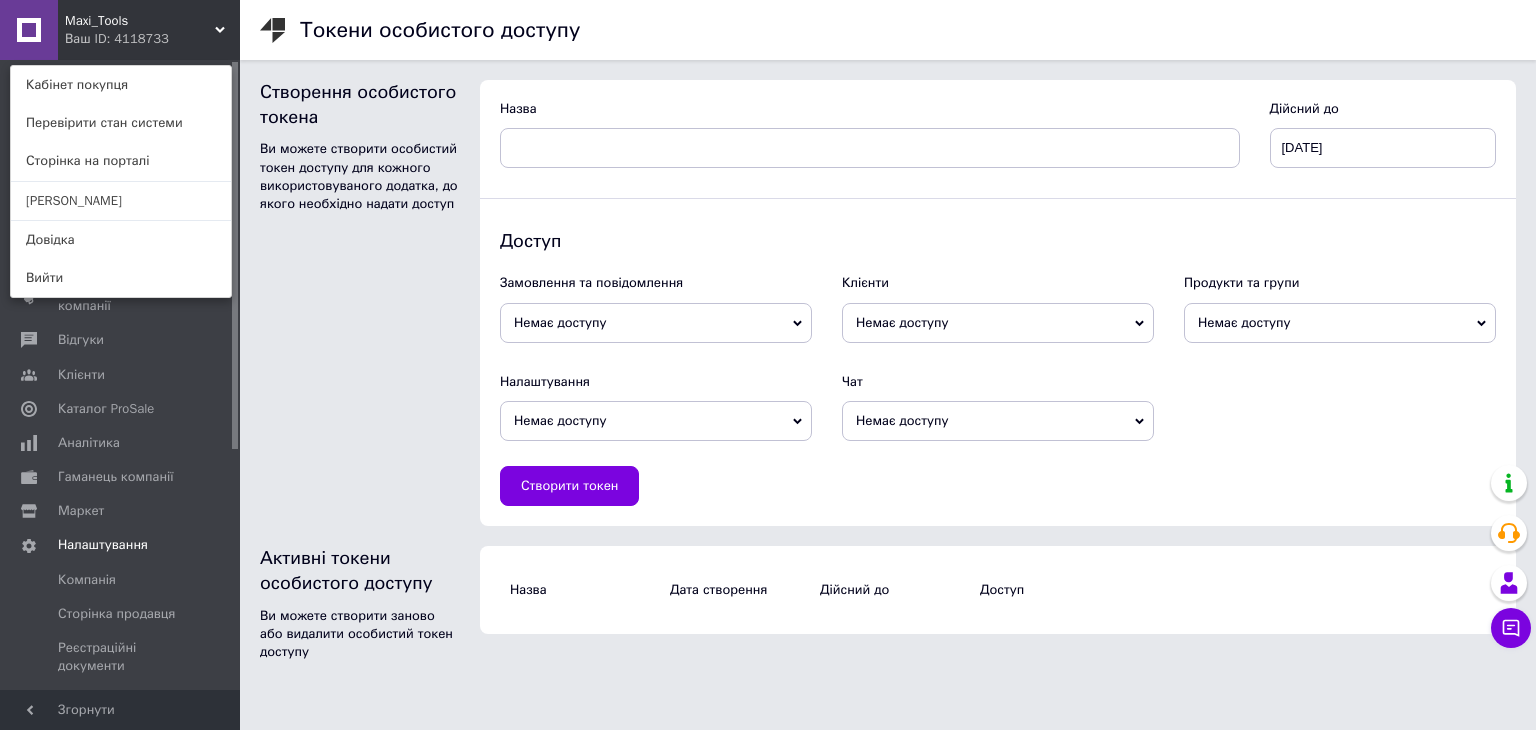 click on "Maxi_Tools Ваш ID: 4118733 Кабінет покупця Перевірити стан системи Сторінка на порталі [PERSON_NAME]" at bounding box center [120, 30] 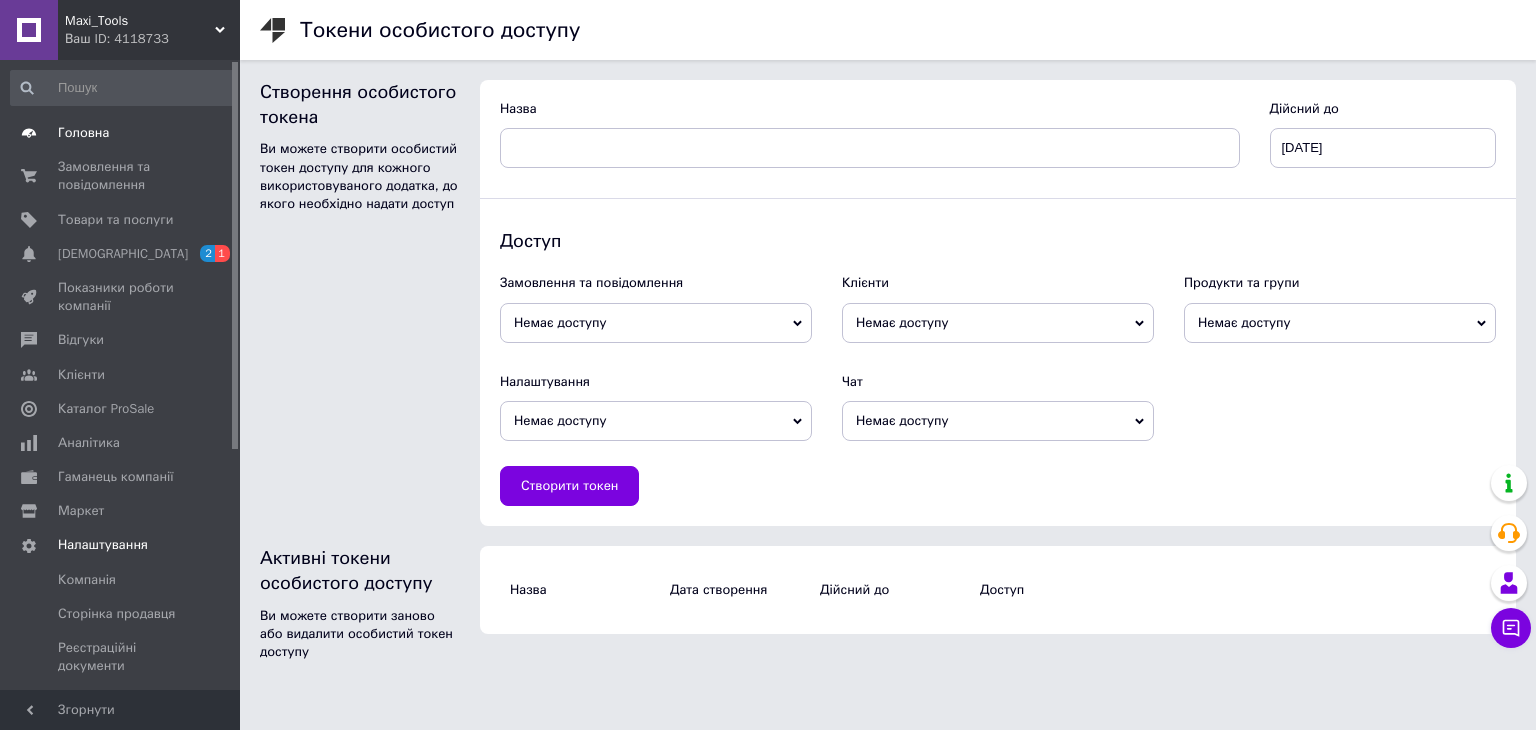 click on "Головна" at bounding box center (121, 133) 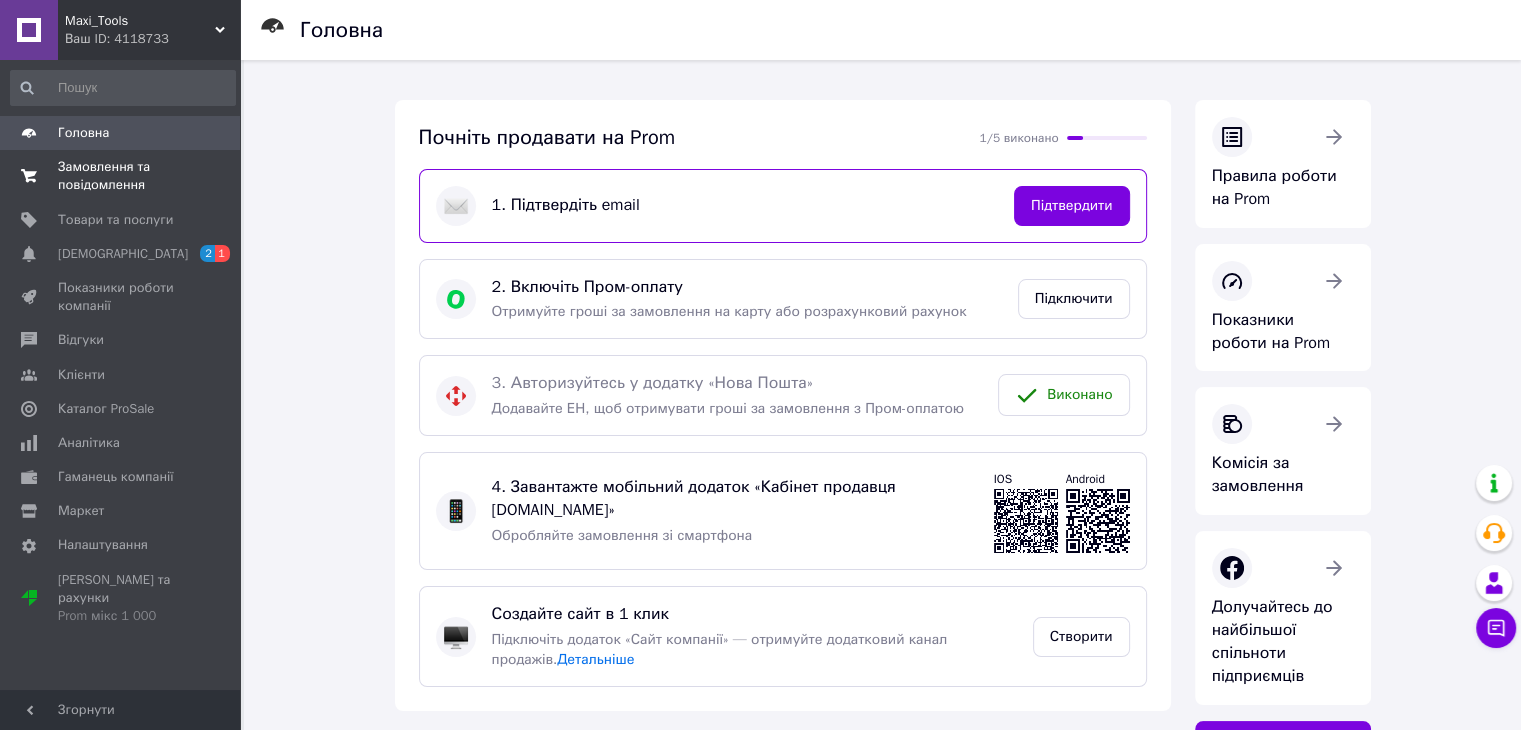 click on "Замовлення та повідомлення" at bounding box center (121, 176) 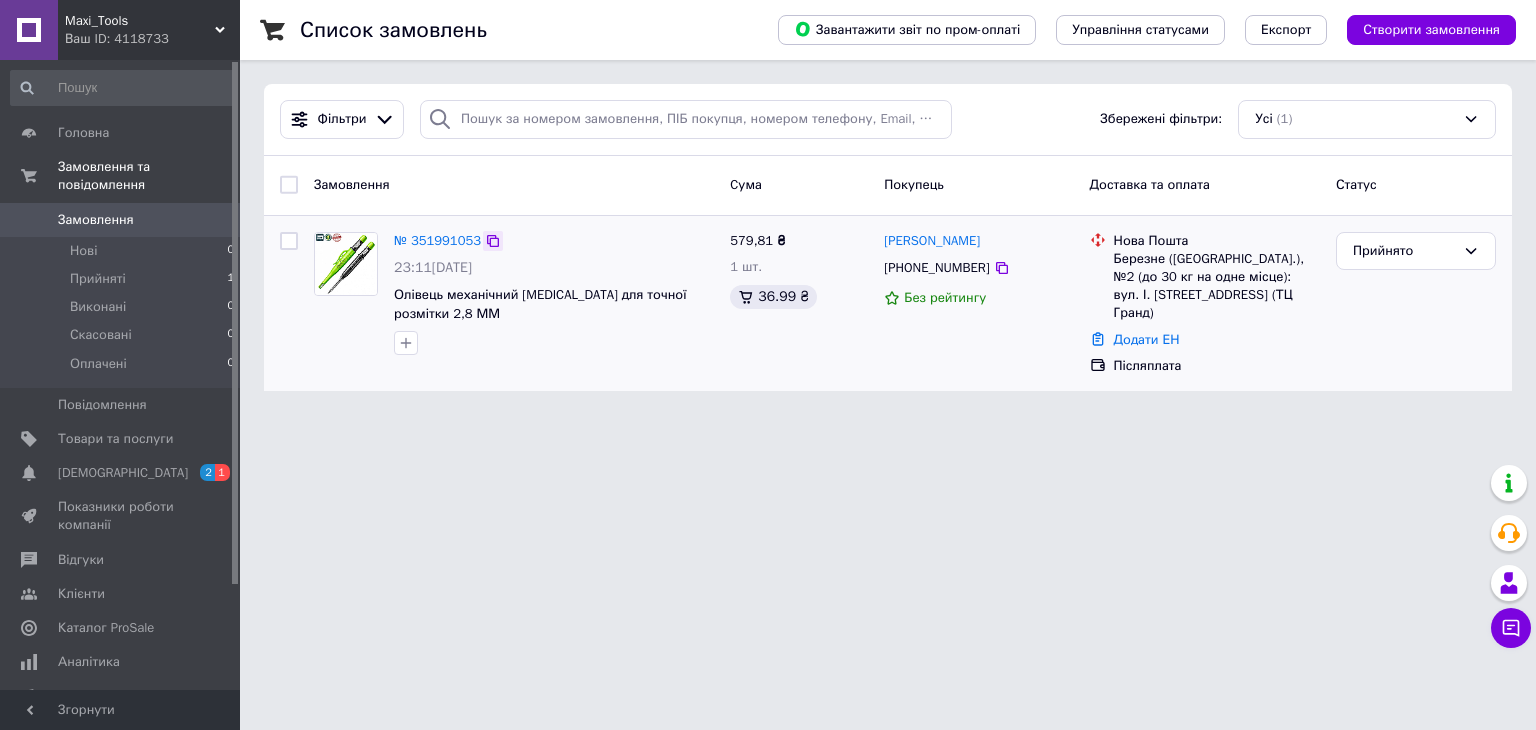 click 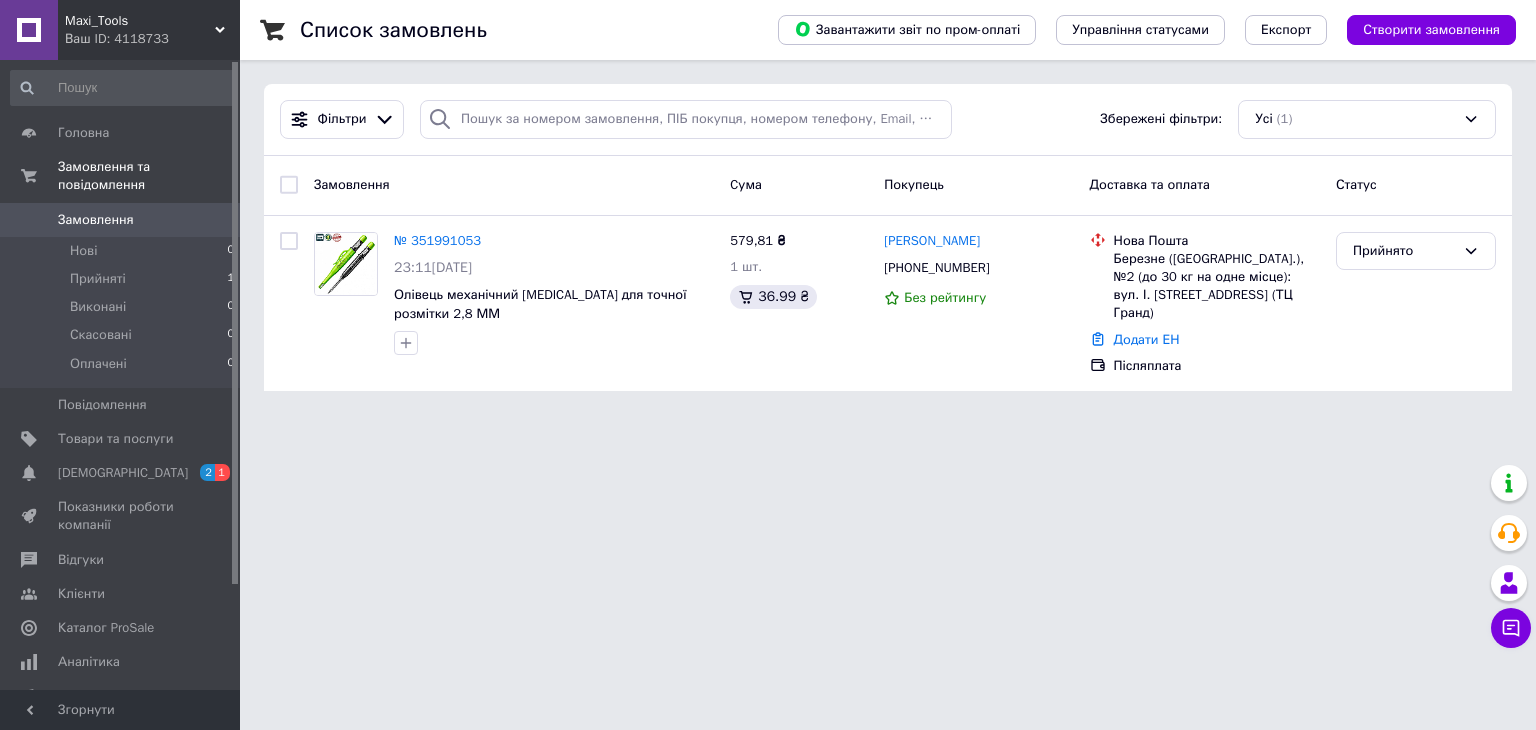 click on "Ваш ID: 4118733" at bounding box center [152, 39] 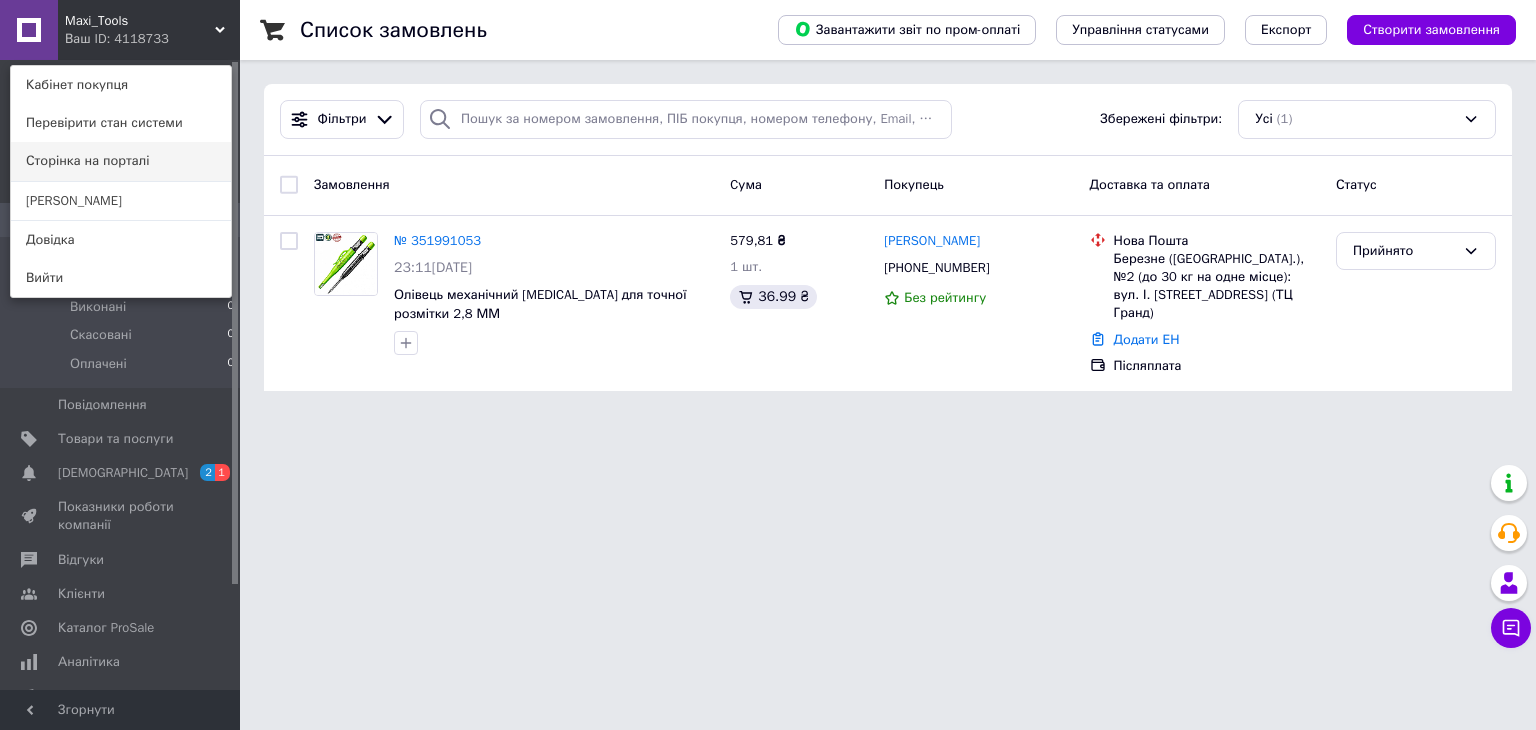 click on "Сторінка на порталі" at bounding box center (121, 161) 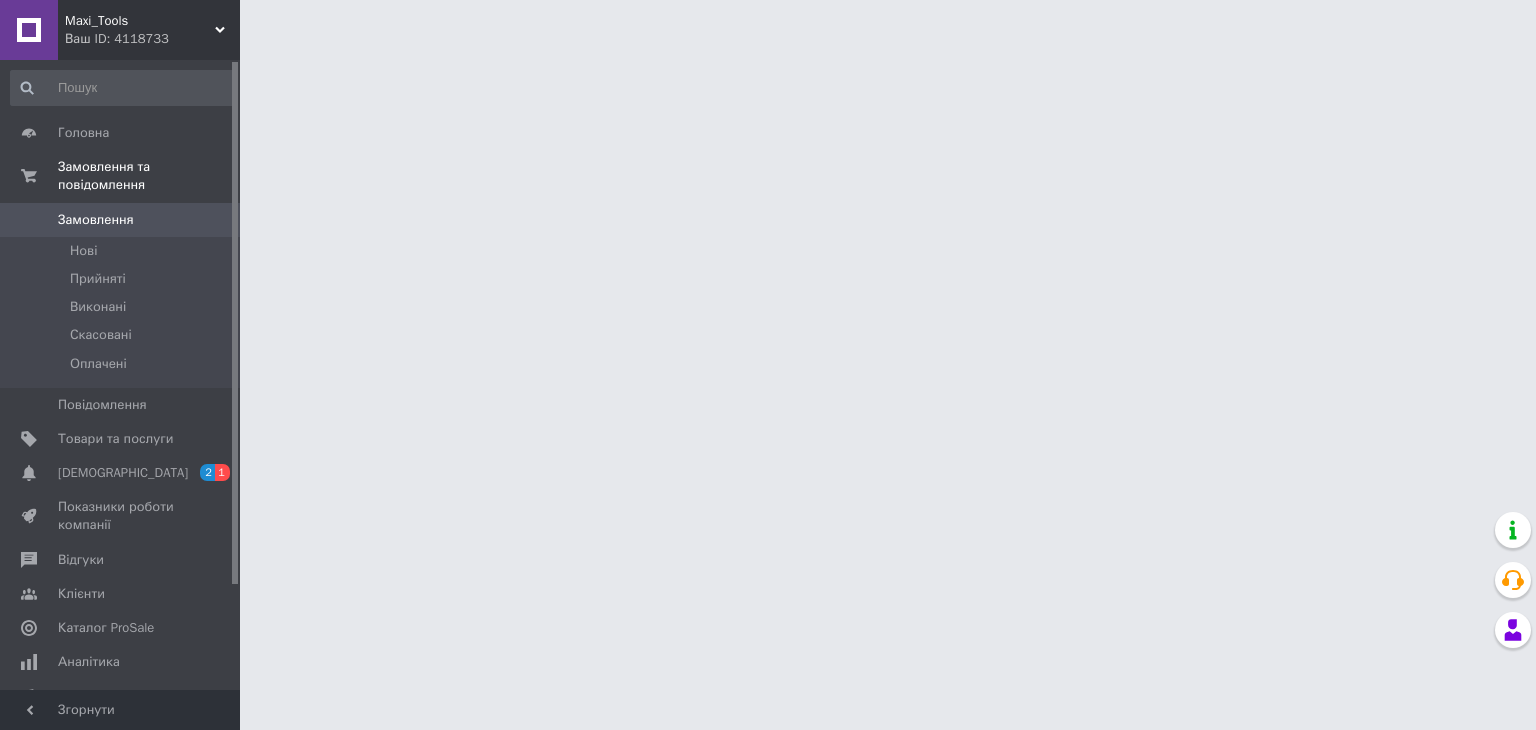 scroll, scrollTop: 0, scrollLeft: 0, axis: both 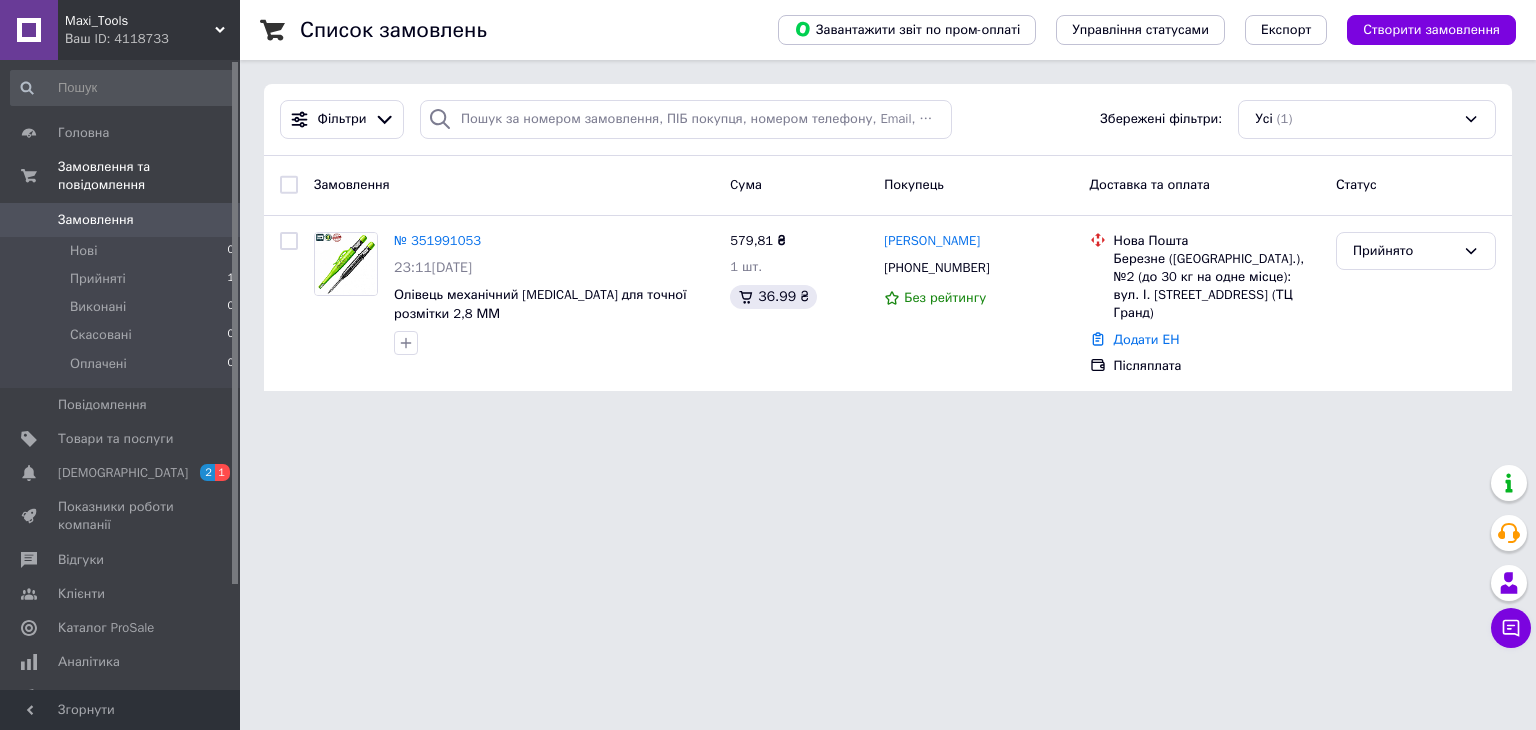 click on "Ваш ID: 4118733" at bounding box center (152, 39) 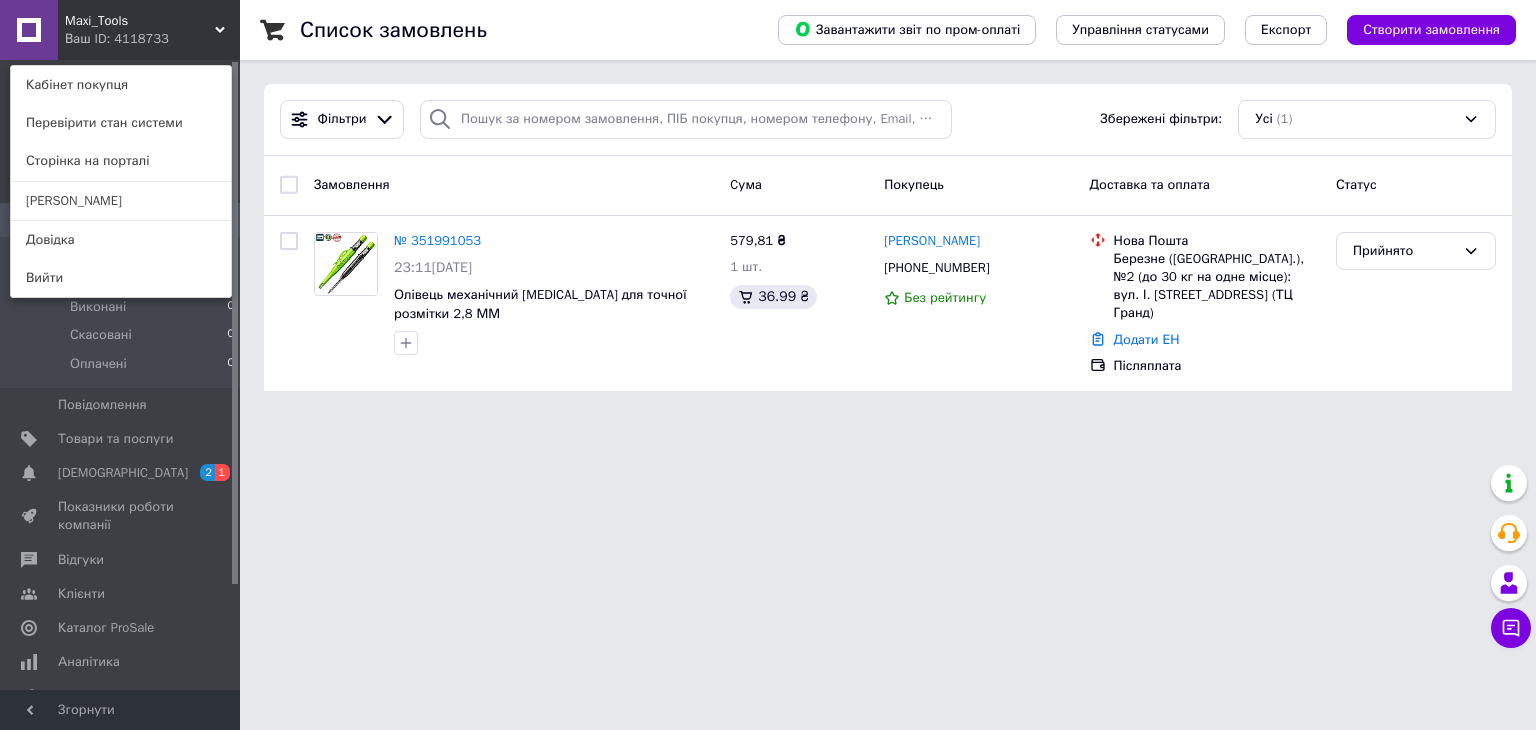 click on "Maxi_Tools Ваш ID: 4118733 Кабінет покупця Перевірити стан системи Сторінка на порталі [PERSON_NAME] Вийти Головна Замовлення та повідомлення Замовлення 0 Нові 0 Прийняті 1 Виконані 0 Скасовані 0 Оплачені 0 Повідомлення 0 Товари та послуги Сповіщення 2 1 Показники роботи компанії Відгуки Клієнти Каталог ProSale Аналітика Гаманець компанії [PERSON_NAME] Тарифи та рахунки Prom мікс 1 000 Згорнути
Список замовлень   Завантажити звіт по пром-оплаті Управління статусами Експорт Фільтри Усі (1)" at bounding box center (768, 207) 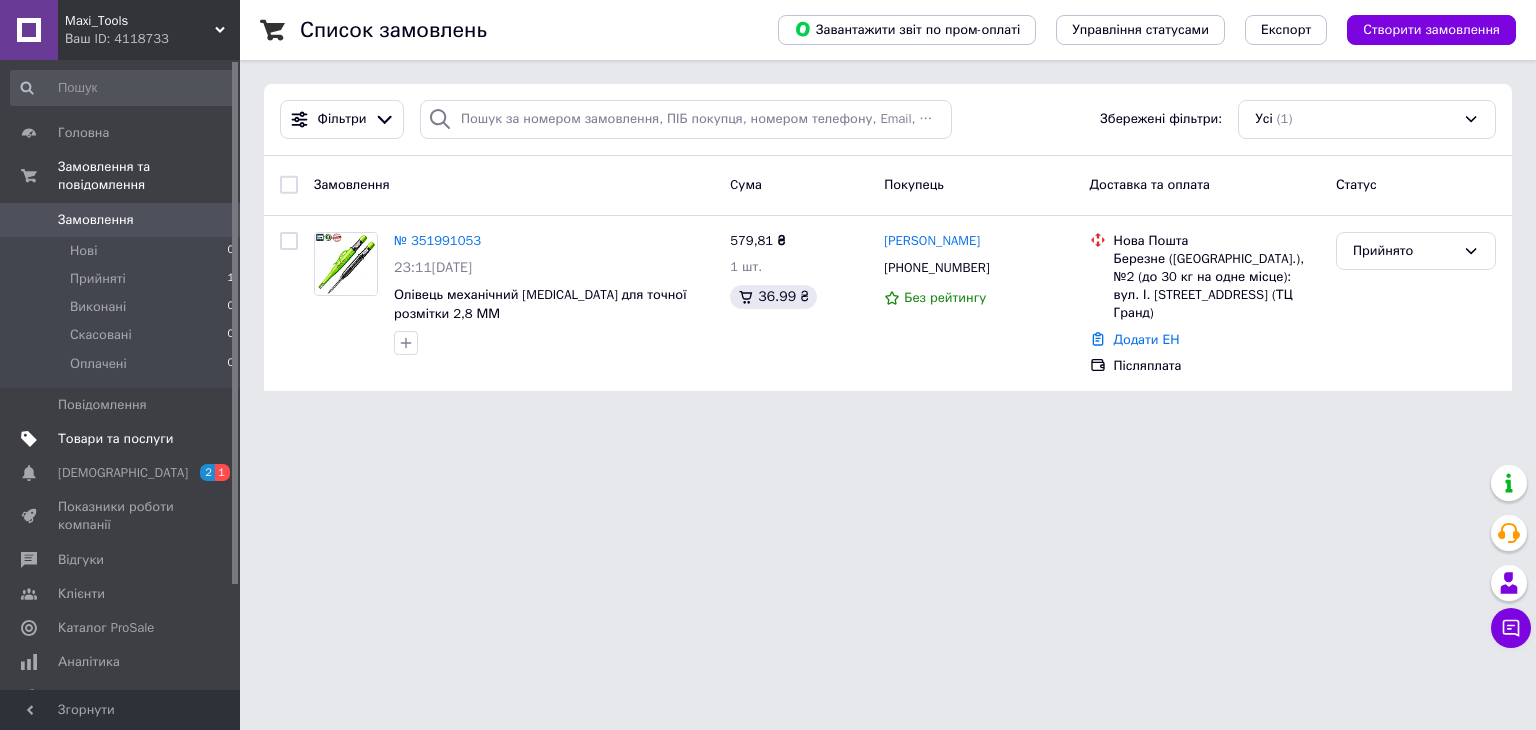 click on "Товари та послуги" at bounding box center (115, 439) 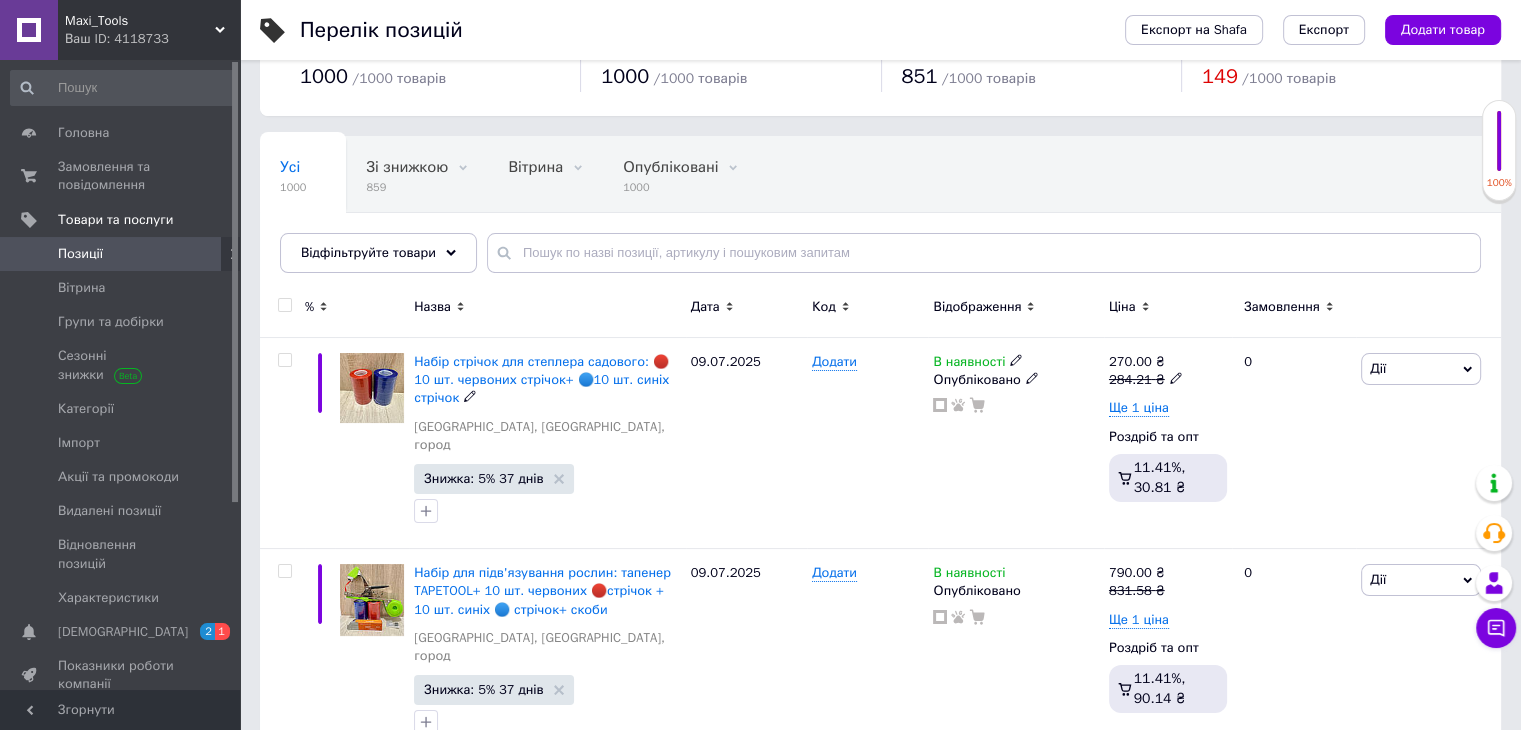 scroll, scrollTop: 100, scrollLeft: 0, axis: vertical 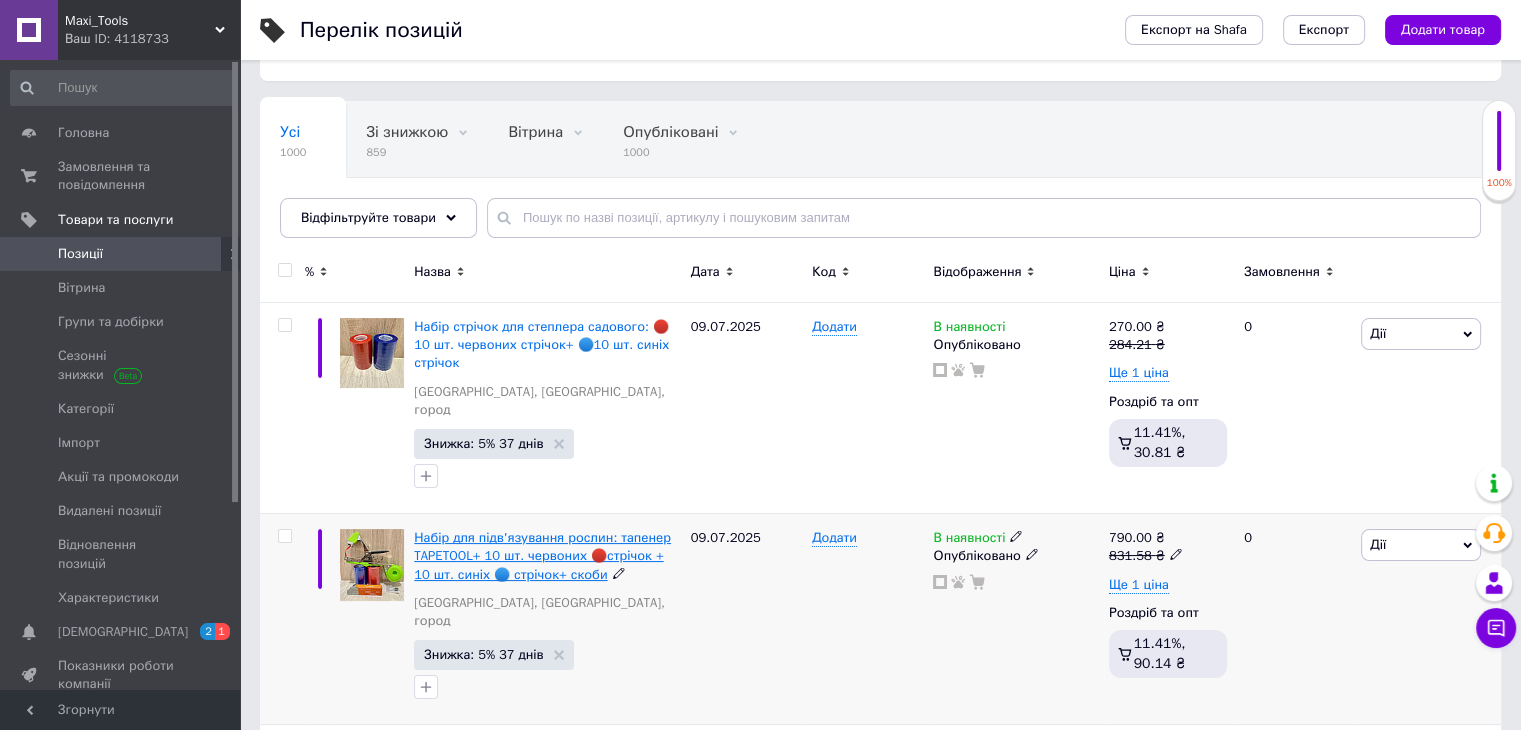 click on "Набір для підв'язування рослин: тапенер TAPETOOL+ 10 шт. червоних 🔴стрічок + 10 шт. синіх 🔵 стрічок+ скоби" at bounding box center [542, 555] 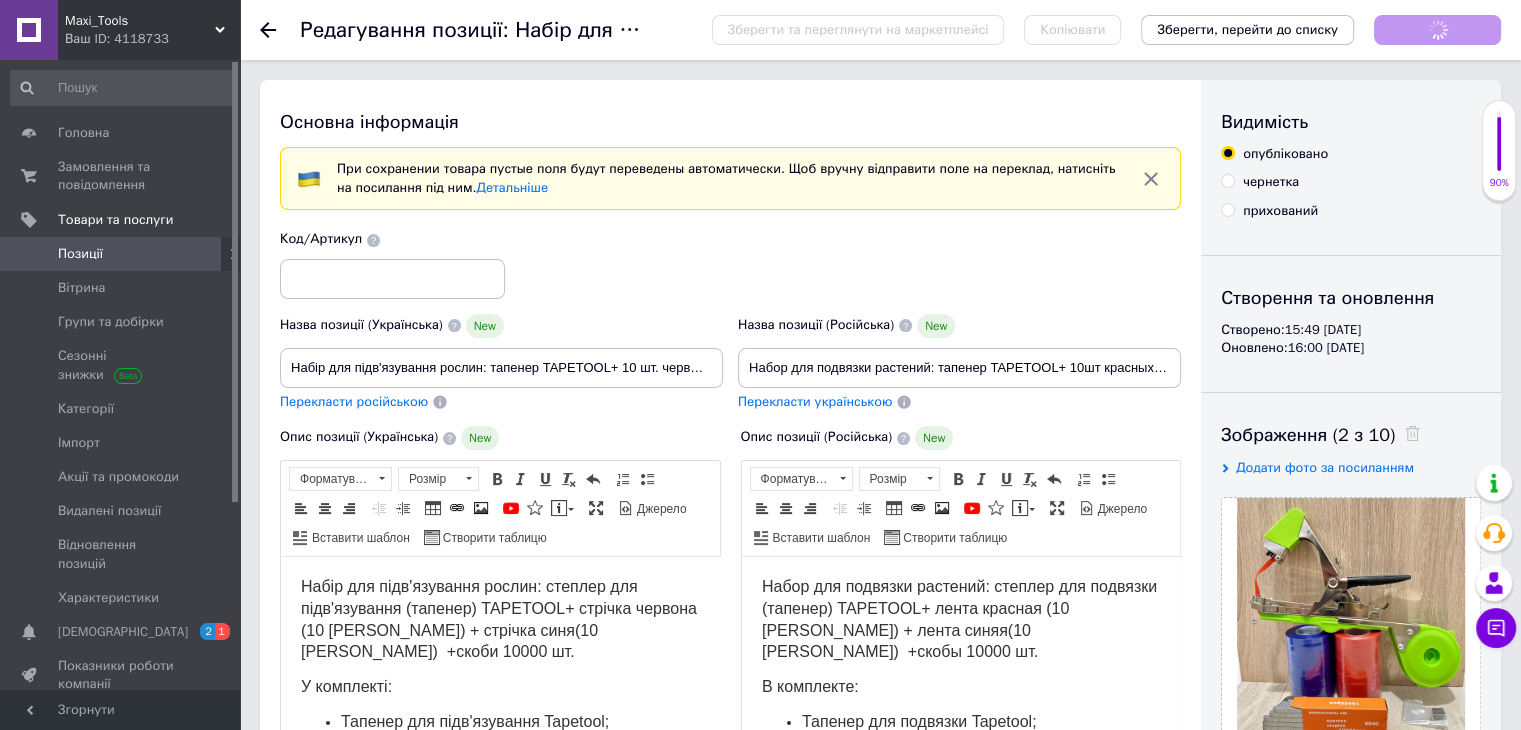 scroll, scrollTop: 0, scrollLeft: 0, axis: both 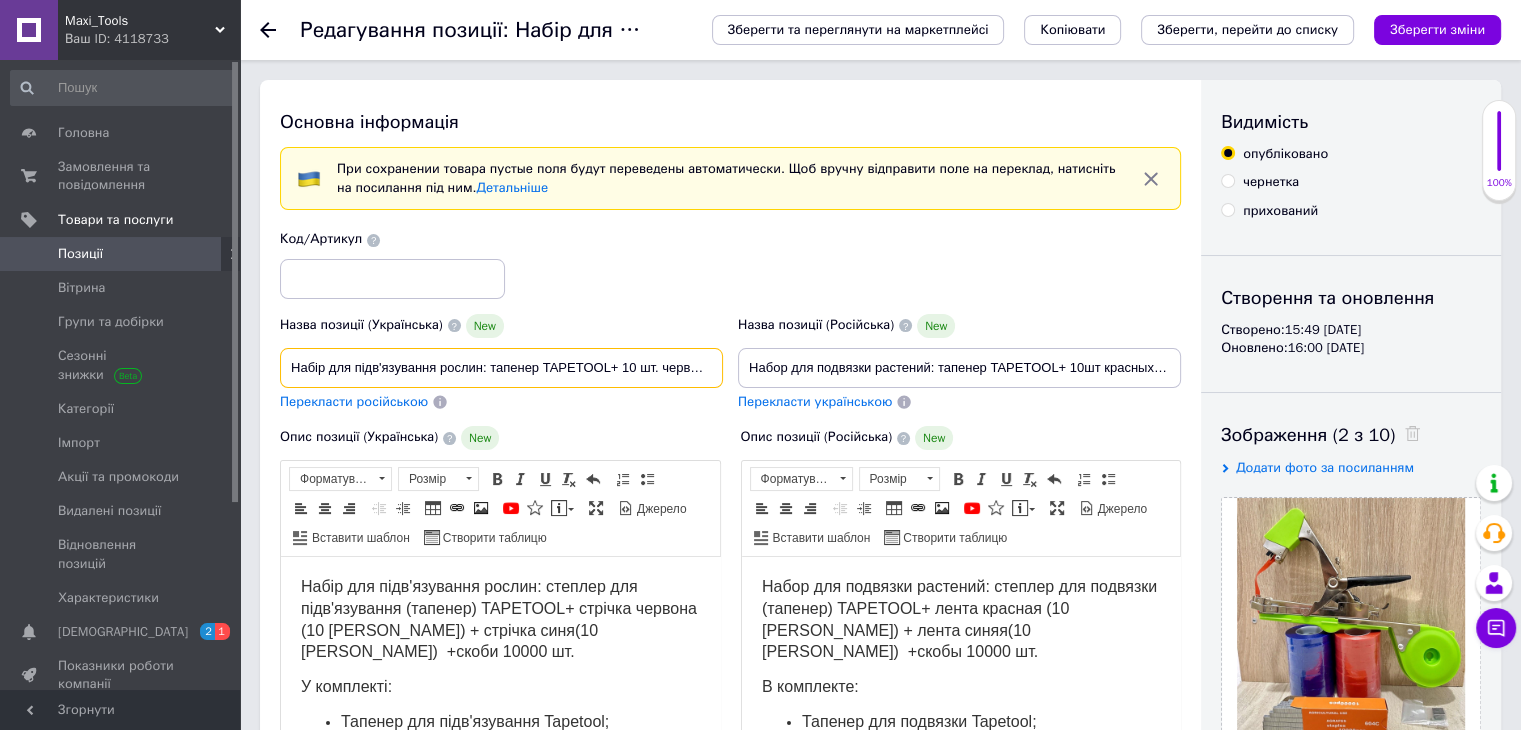 click on "Набір для підв'язування рослин: тапенер TAPETOOL+ 10 шт. червоних 🔴стрічок + 10 шт. синіх 🔵 стрічок+ скоби" at bounding box center (501, 368) 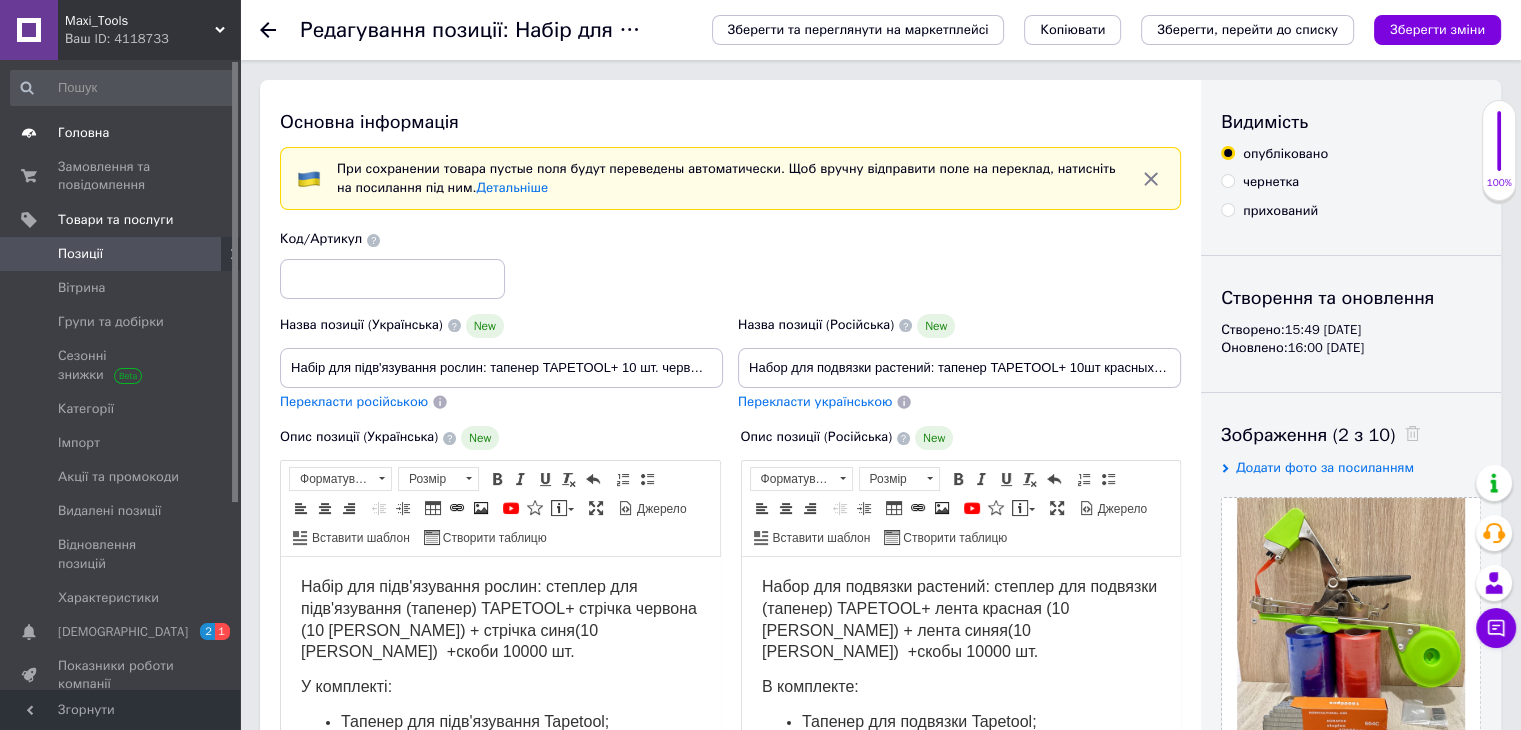 click on "Головна" at bounding box center [83, 133] 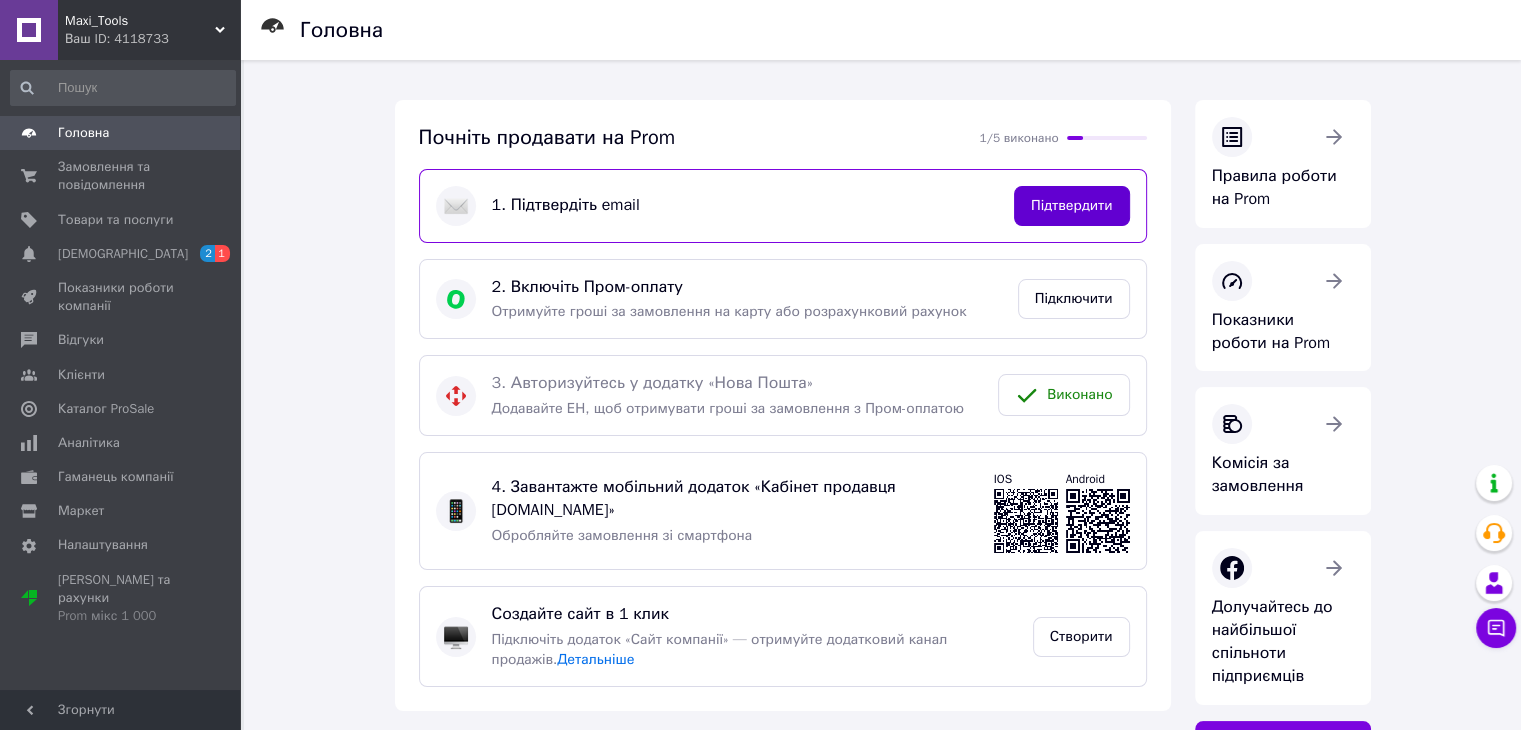 click on "Підтвердити" at bounding box center (1072, 206) 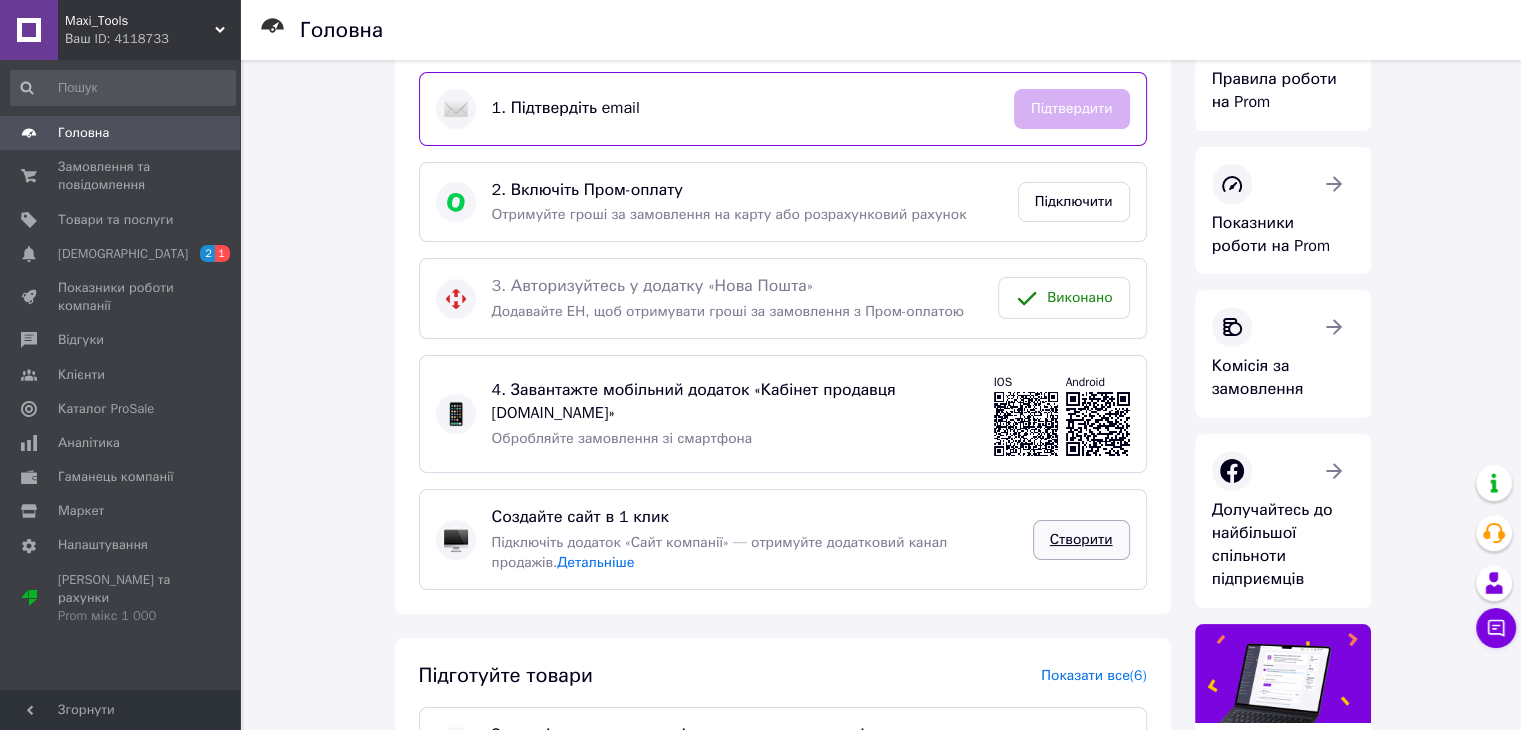 scroll, scrollTop: 100, scrollLeft: 0, axis: vertical 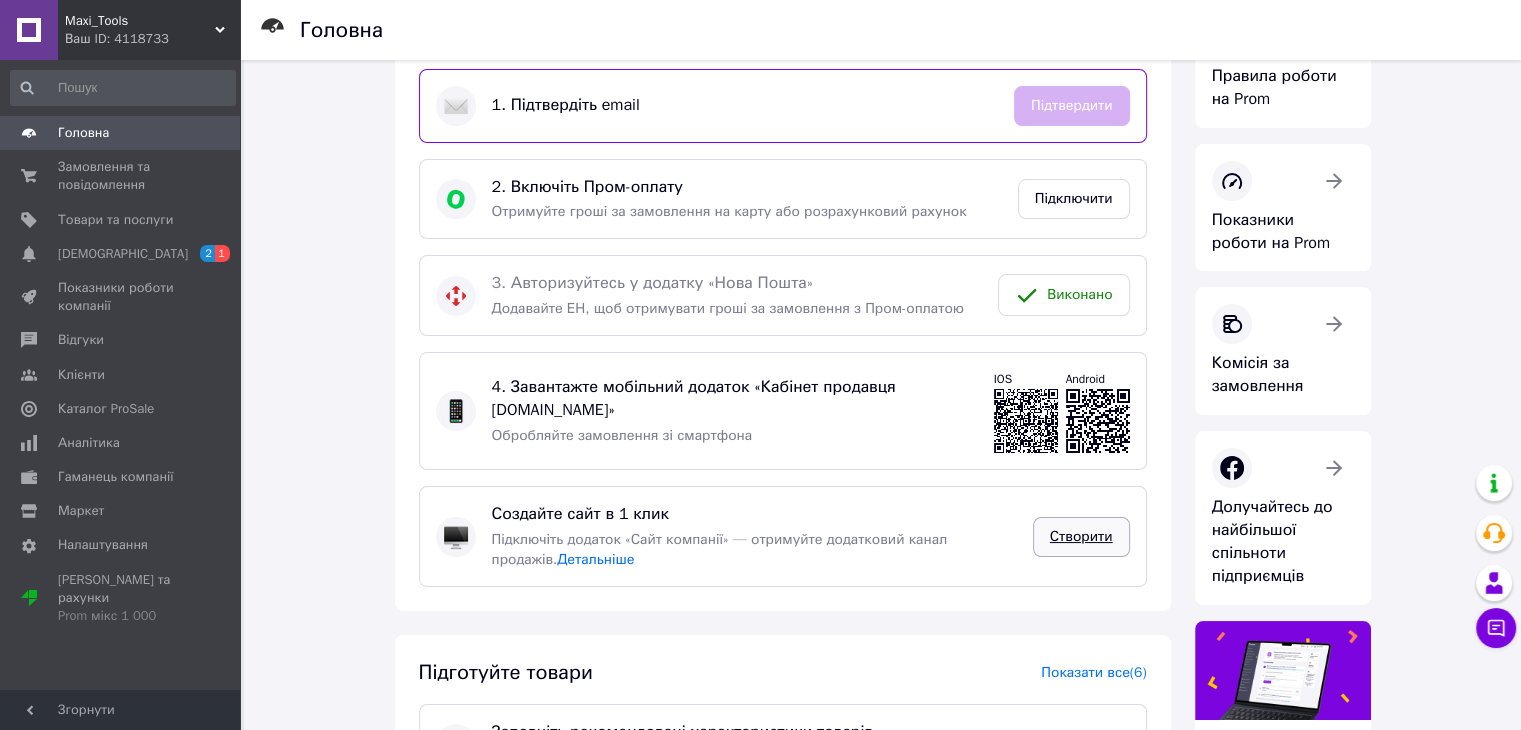 click on "Створити" at bounding box center [1081, 537] 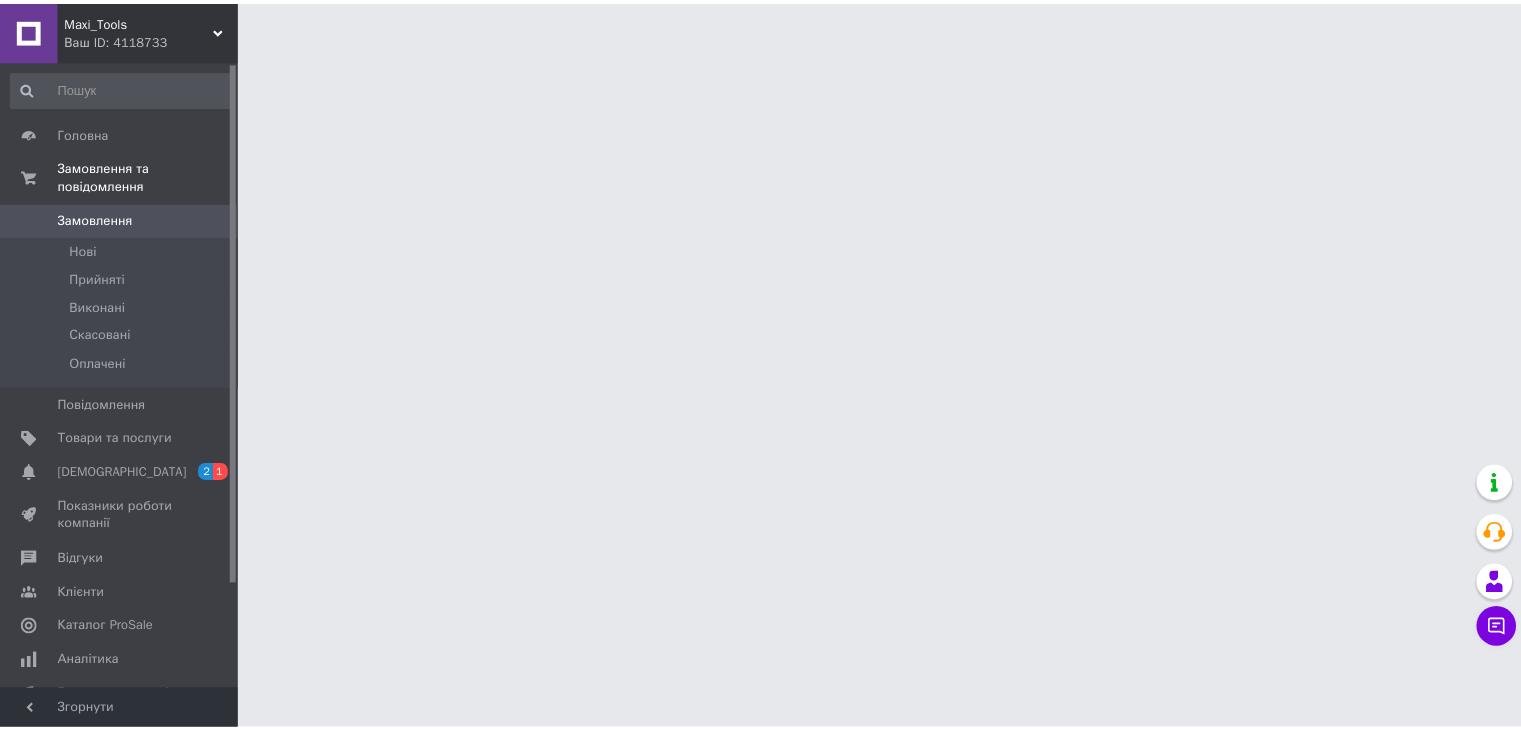 scroll, scrollTop: 0, scrollLeft: 0, axis: both 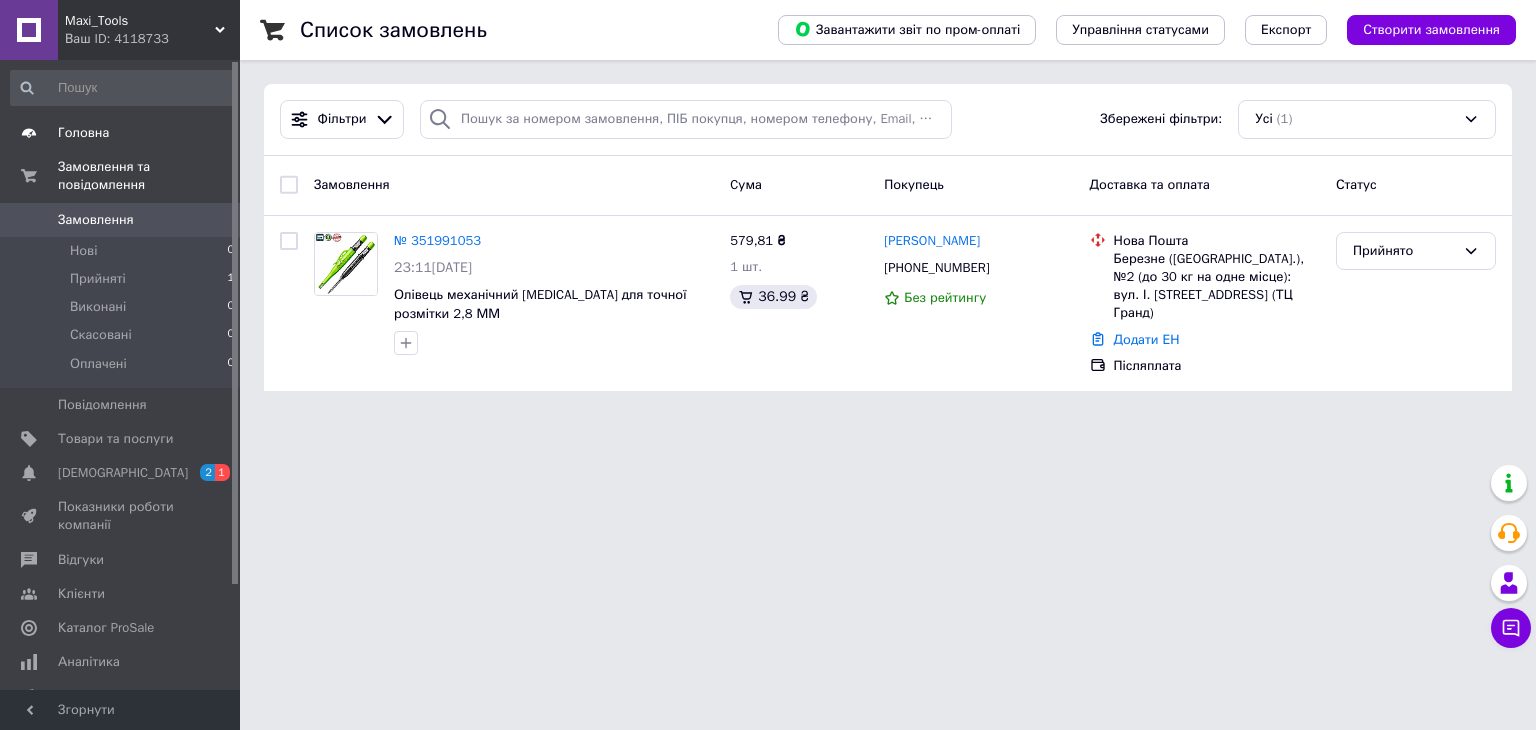 click on "Головна" at bounding box center (83, 133) 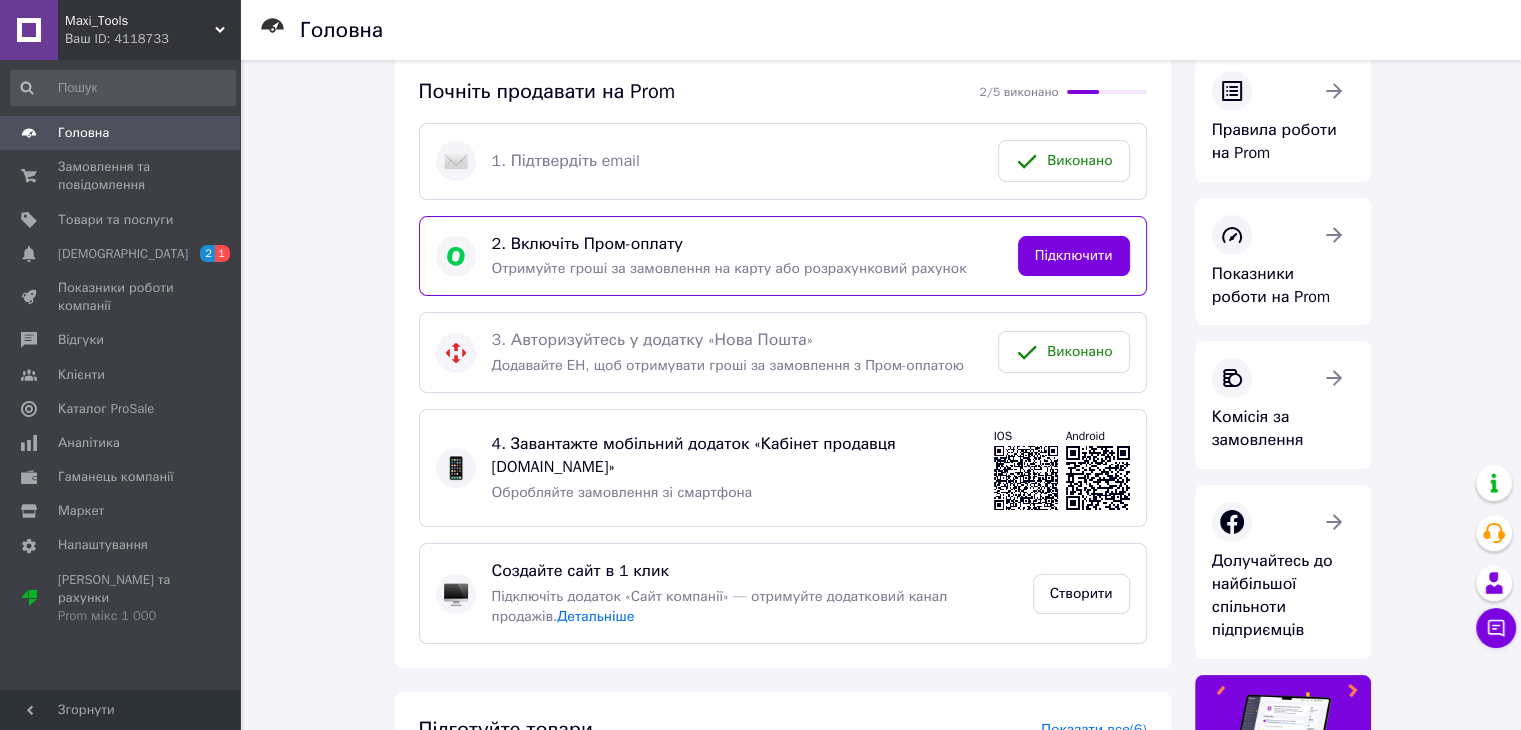 scroll, scrollTop: 0, scrollLeft: 0, axis: both 